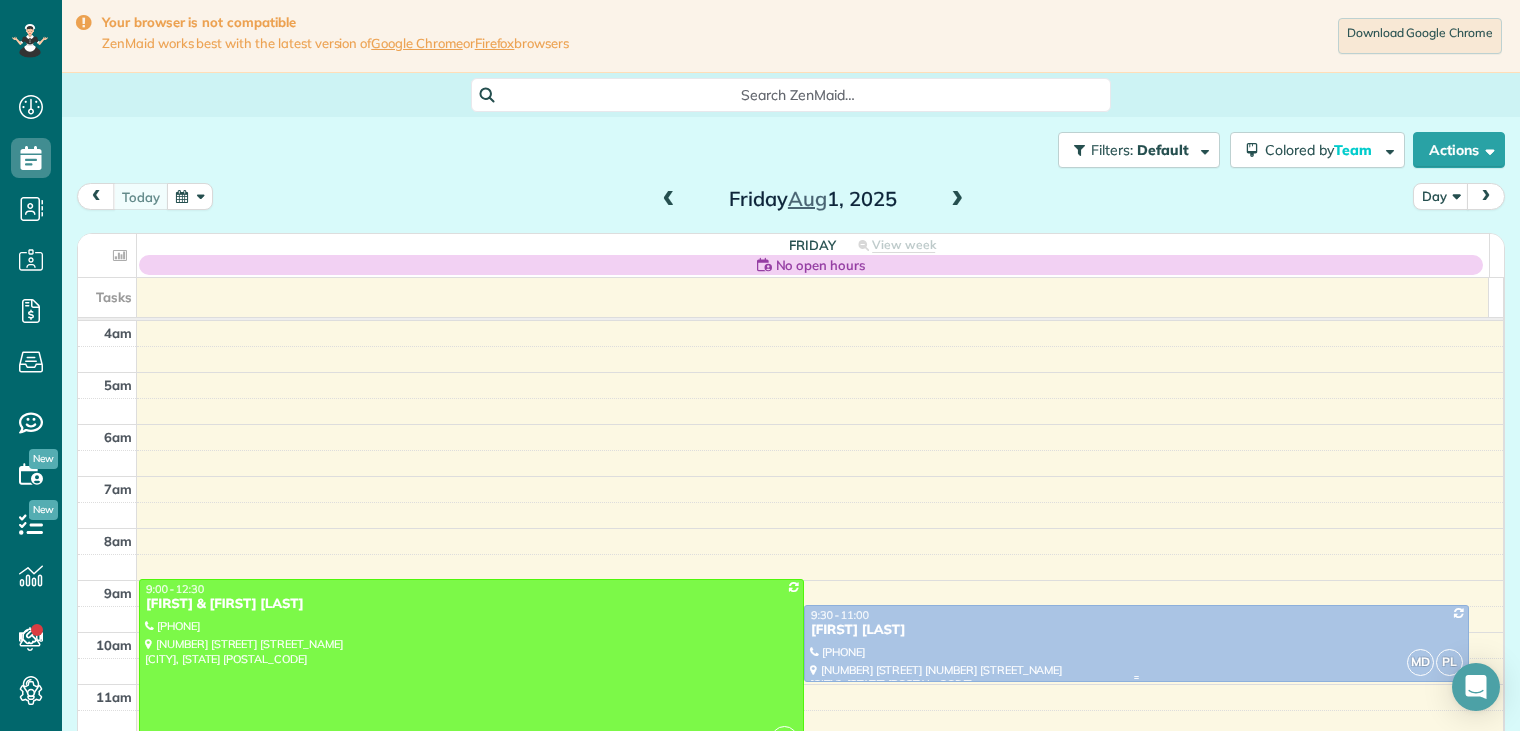 scroll, scrollTop: 0, scrollLeft: 0, axis: both 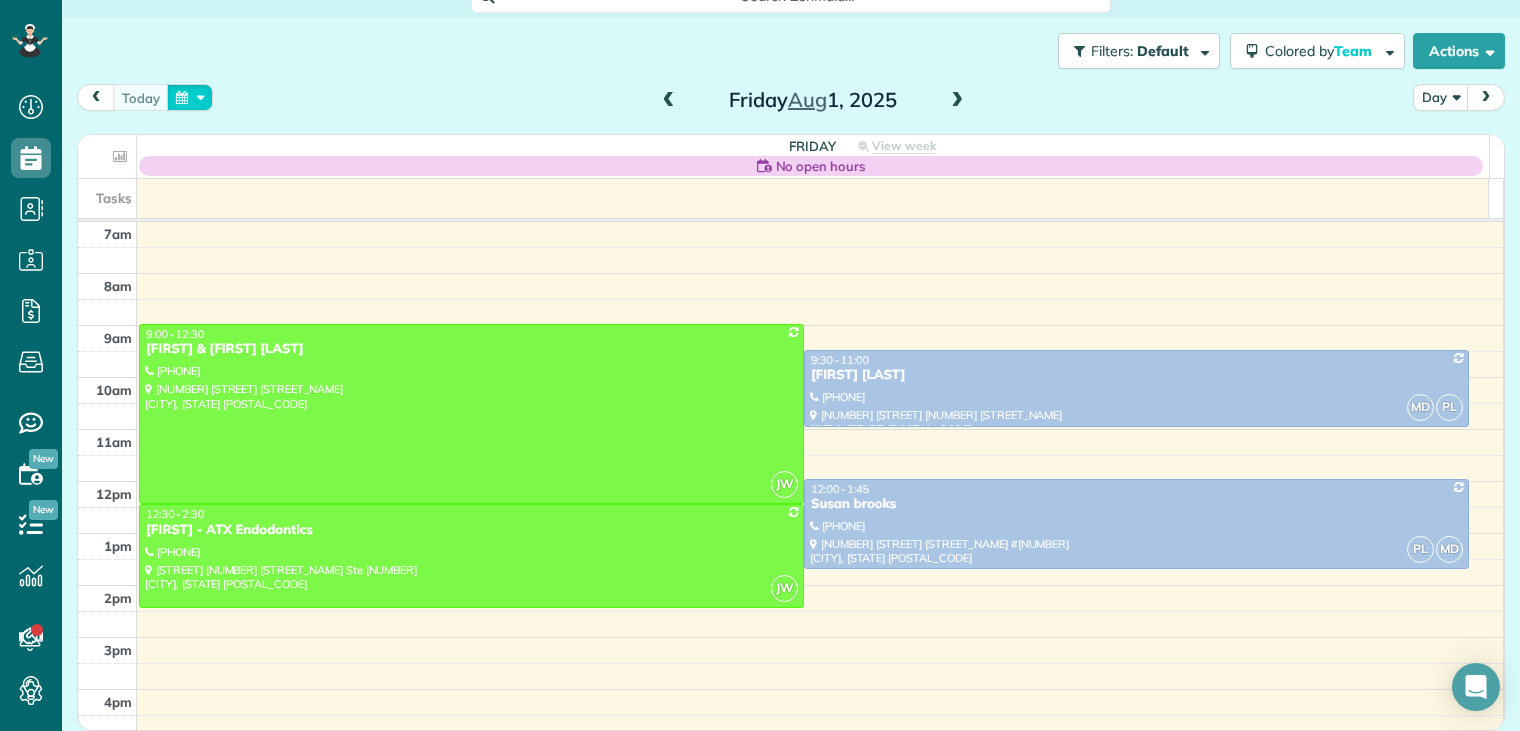 click at bounding box center [190, 97] 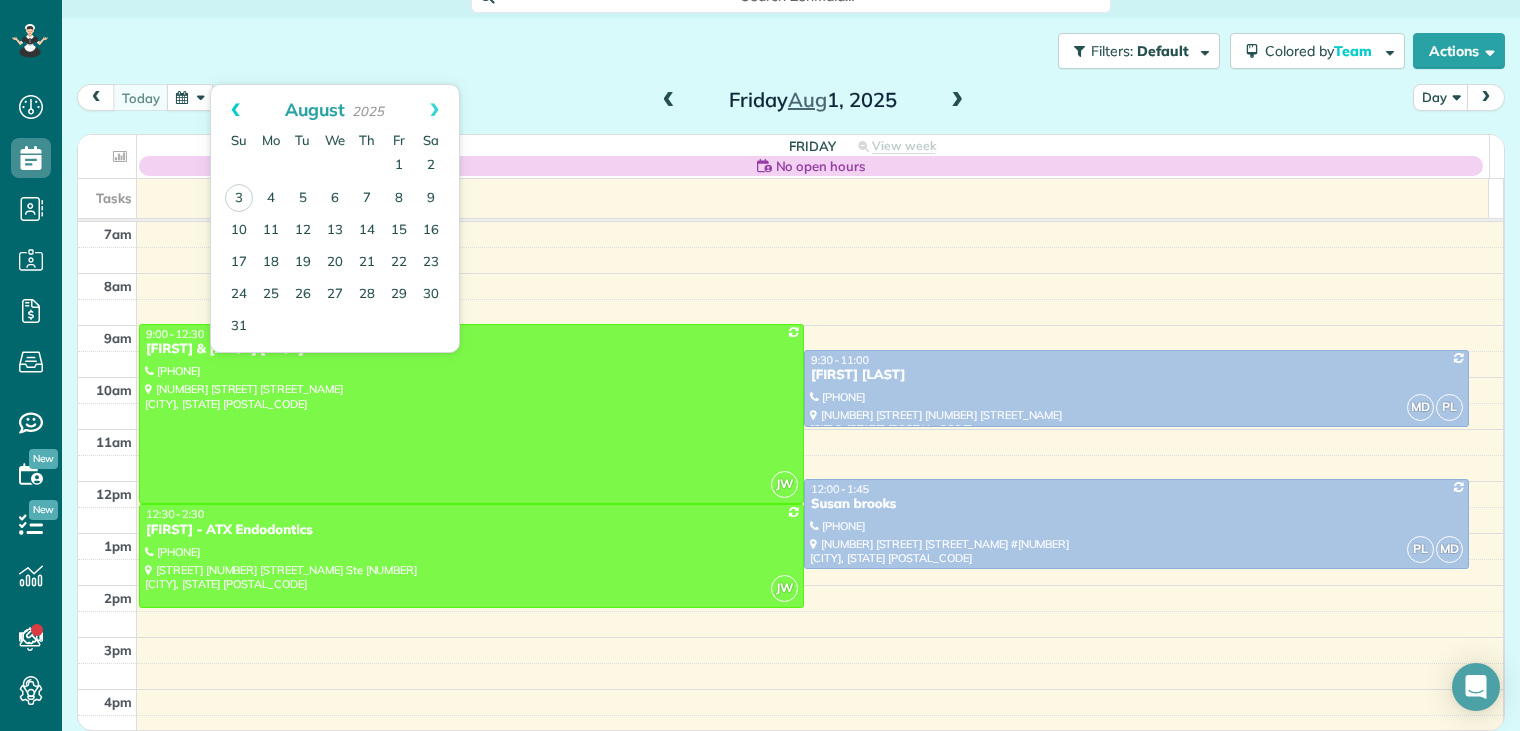 click on "Prev" at bounding box center [235, 110] 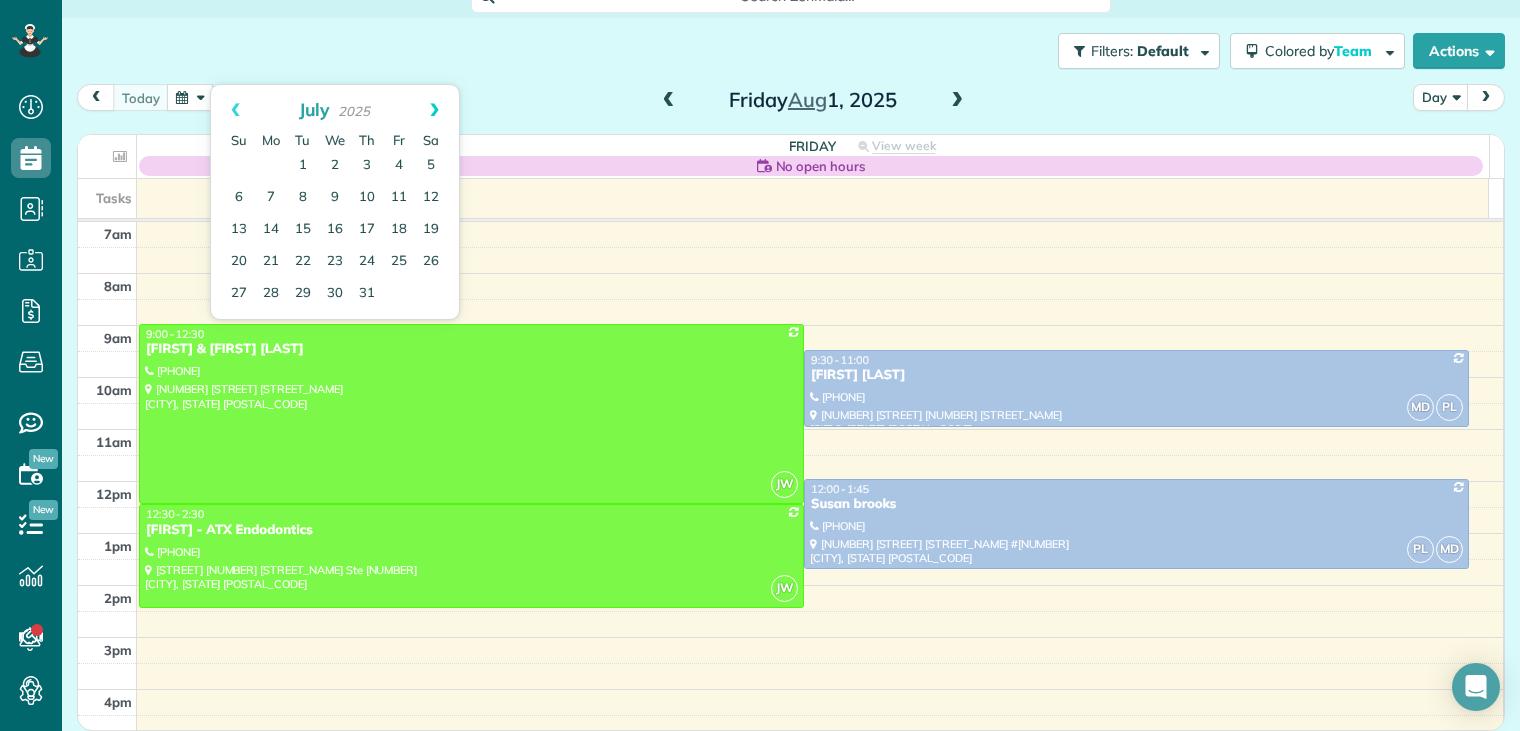 click on "Next" at bounding box center [434, 110] 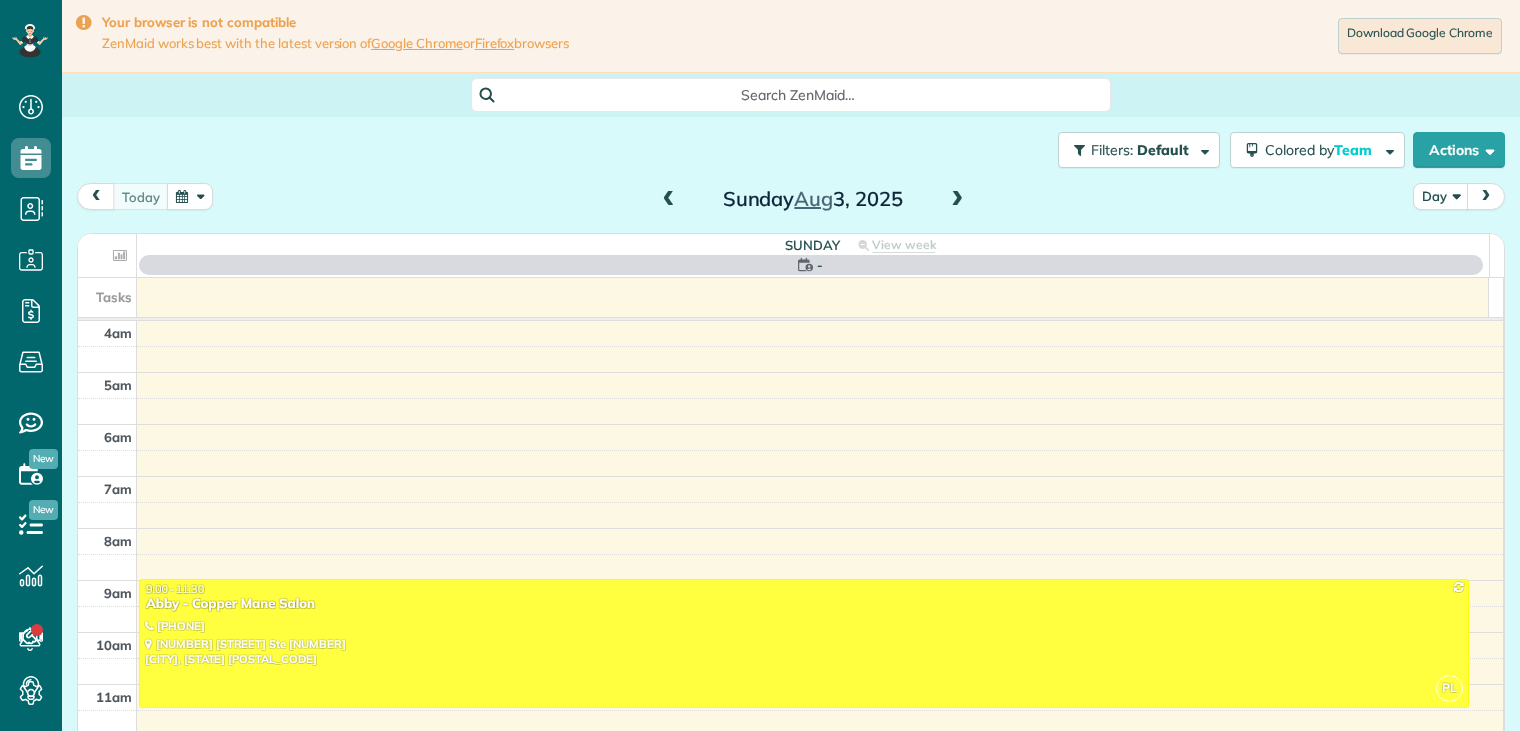 scroll, scrollTop: 0, scrollLeft: 0, axis: both 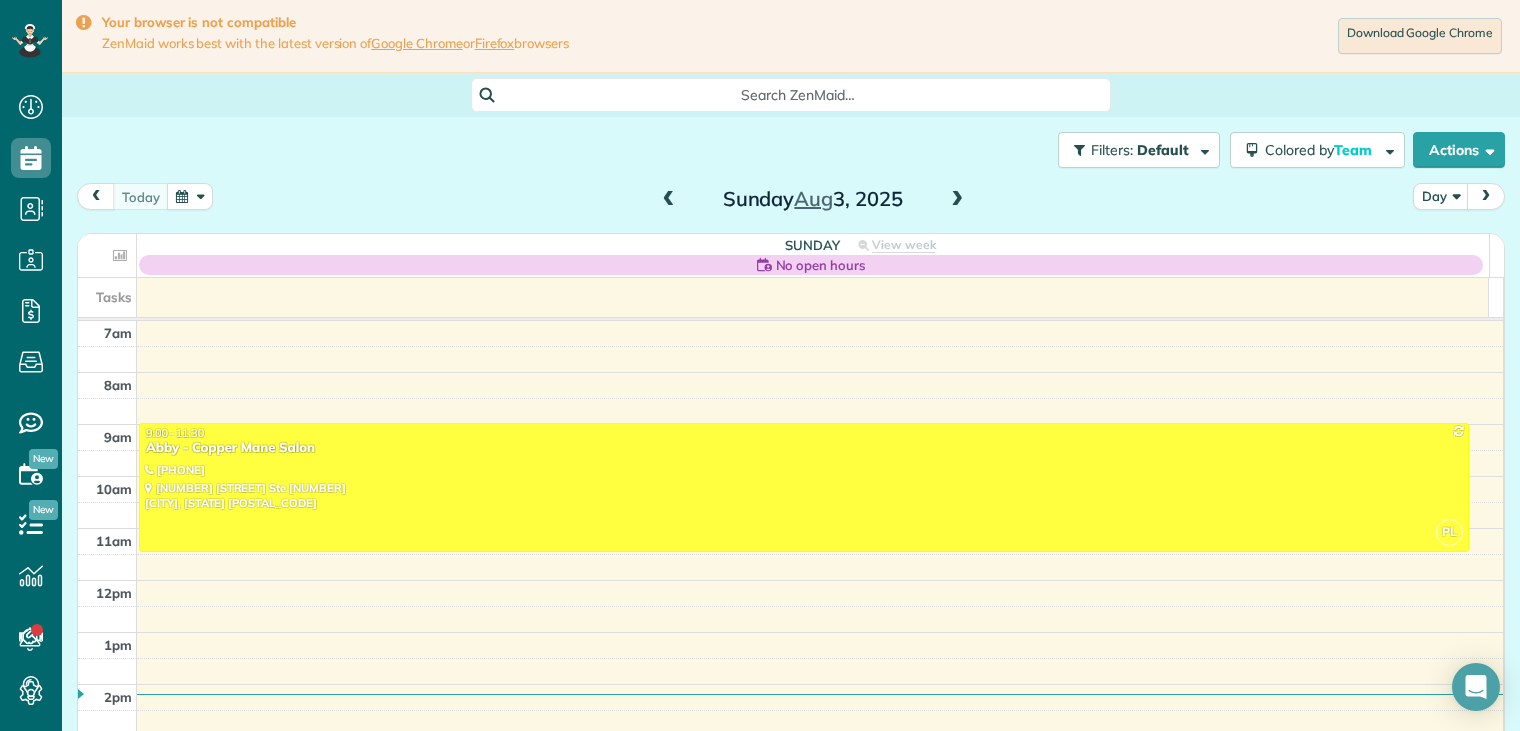 click at bounding box center [957, 200] 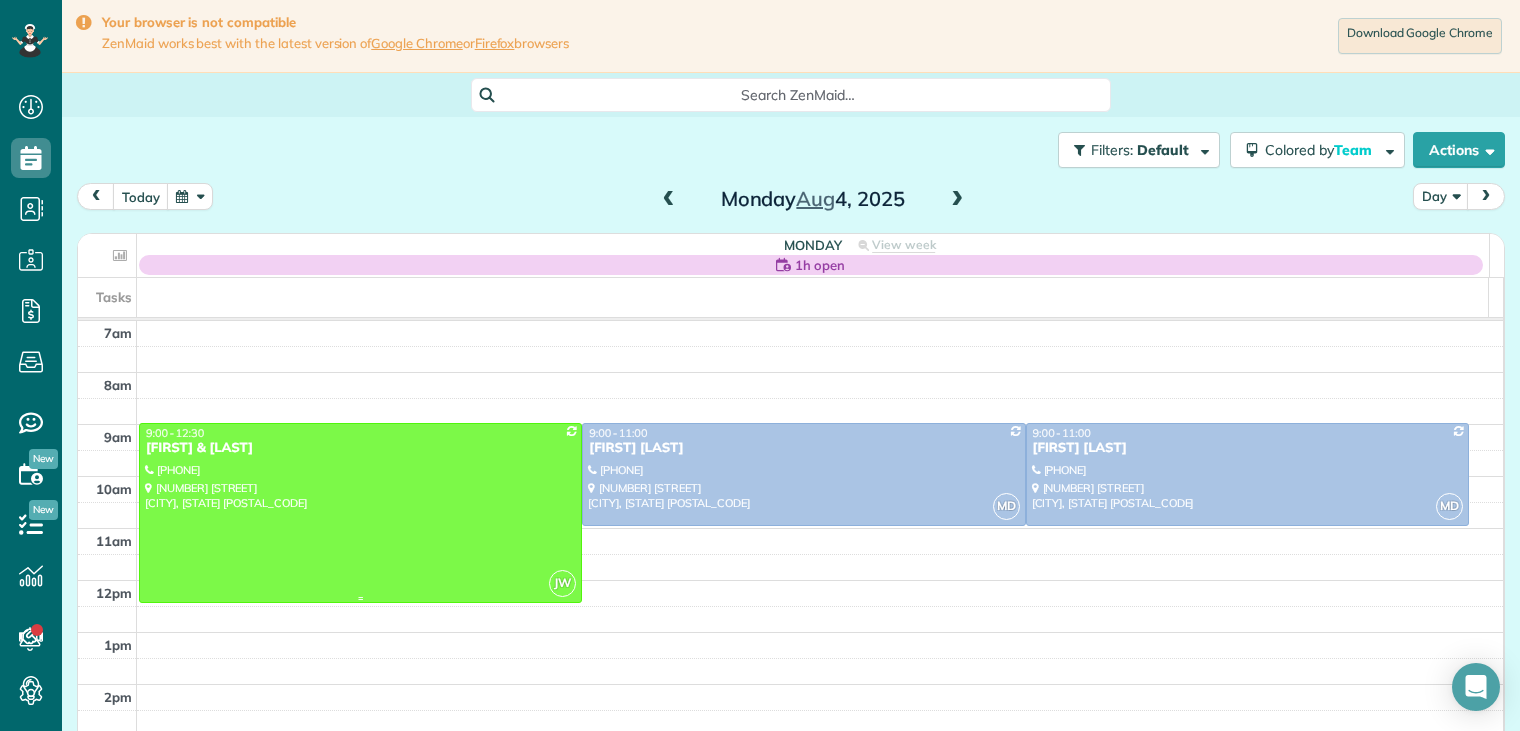 click on "[FIRST] & [LAST]" at bounding box center [360, 448] 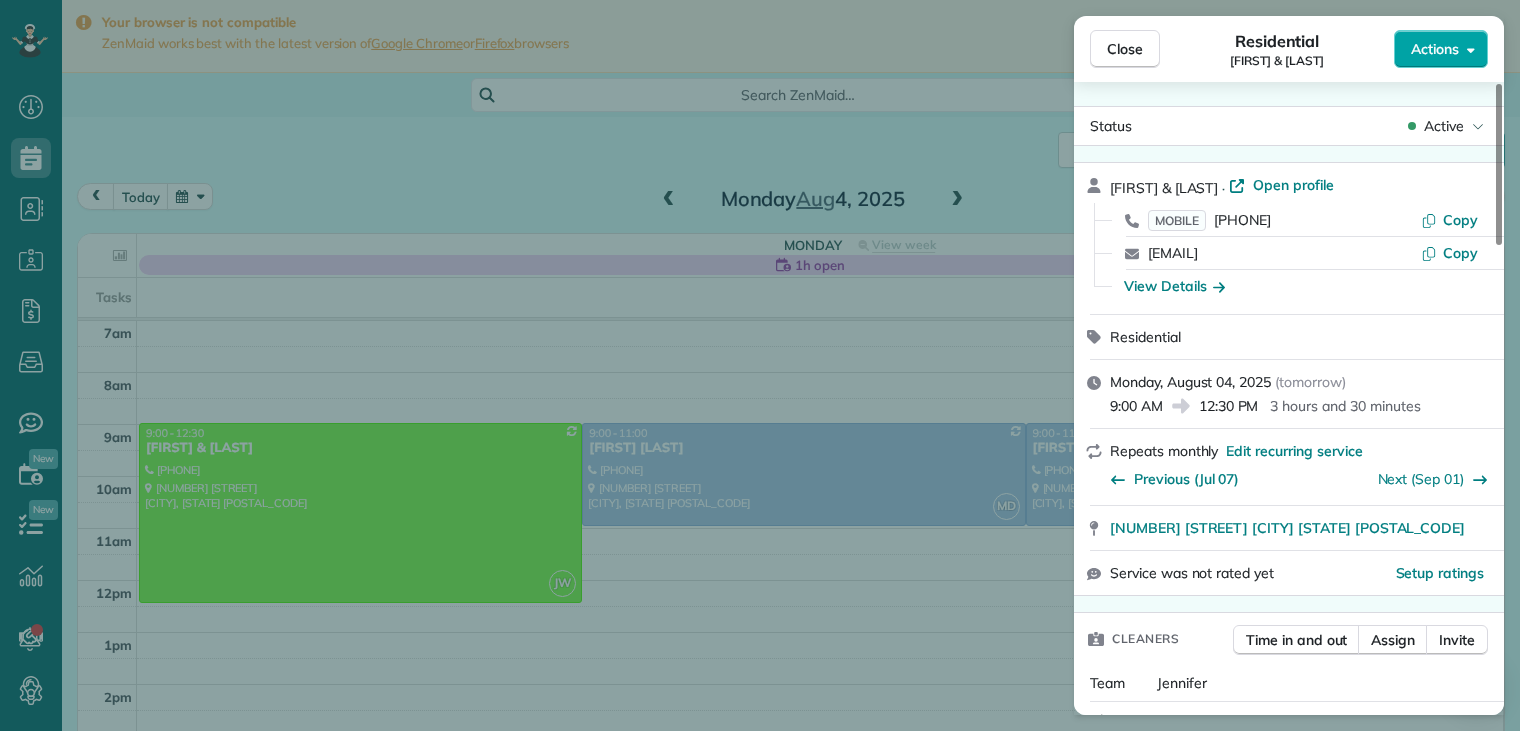 click on "Actions" at bounding box center (1441, 49) 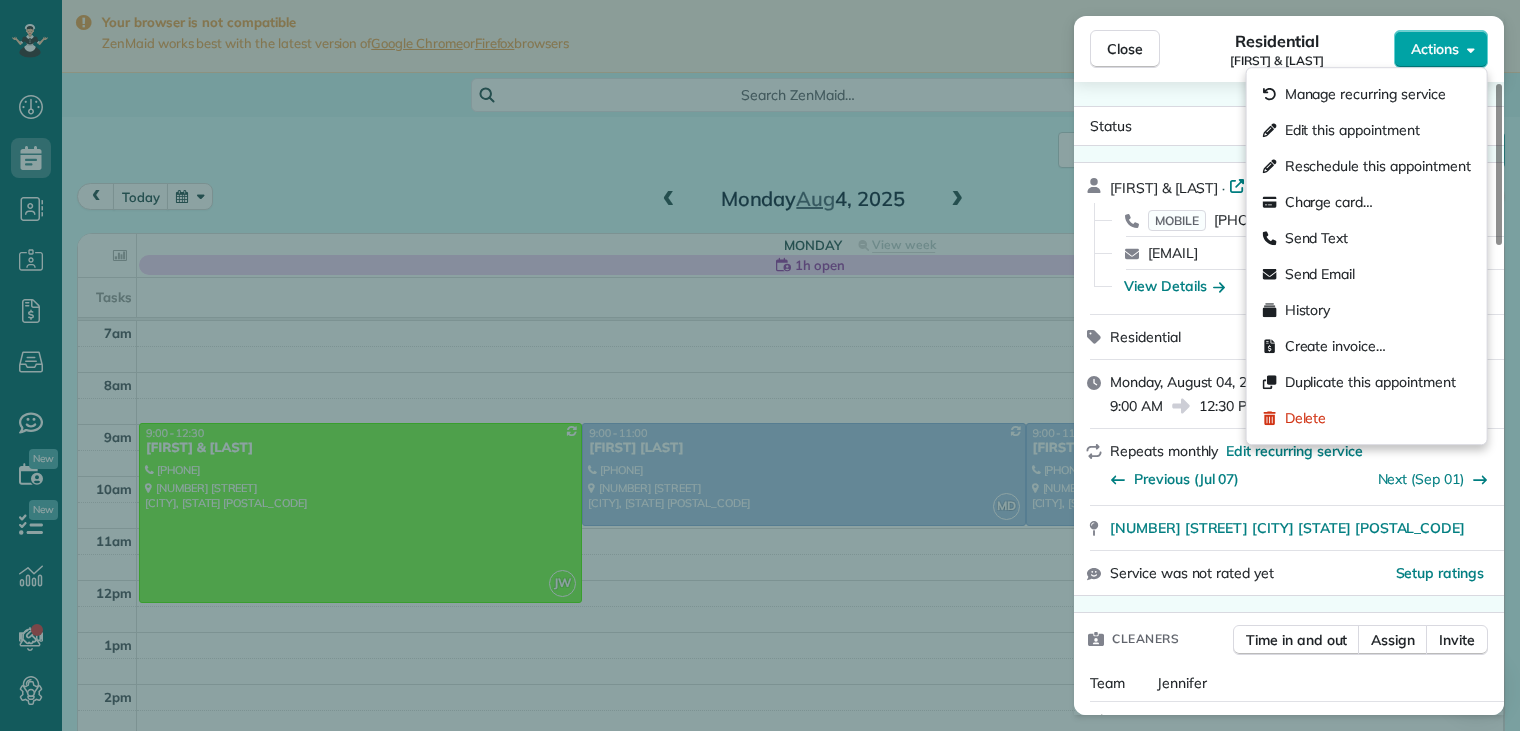 click on "Actions" at bounding box center (1441, 49) 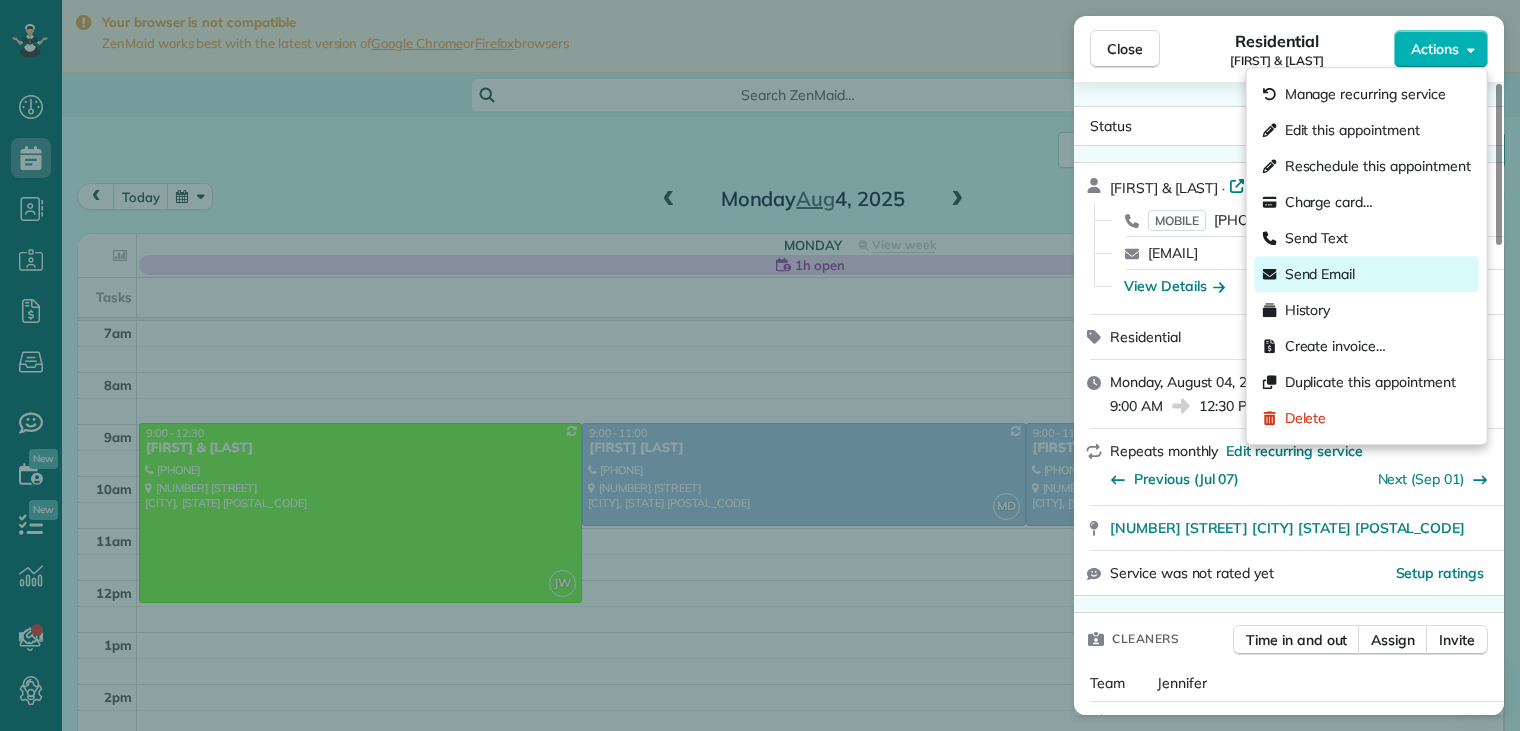 click on "Send Email" at bounding box center [1320, 274] 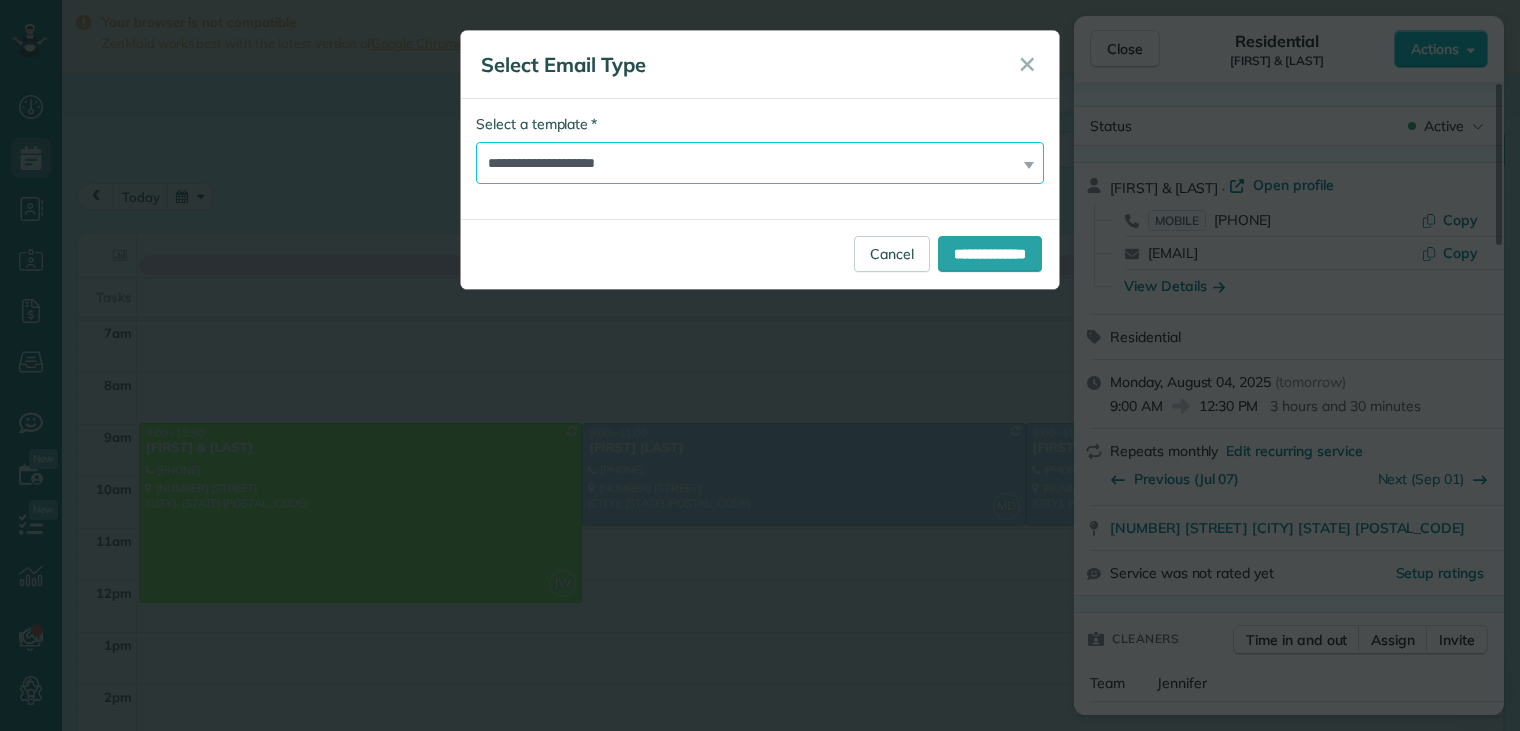 click on "**********" at bounding box center [760, 163] 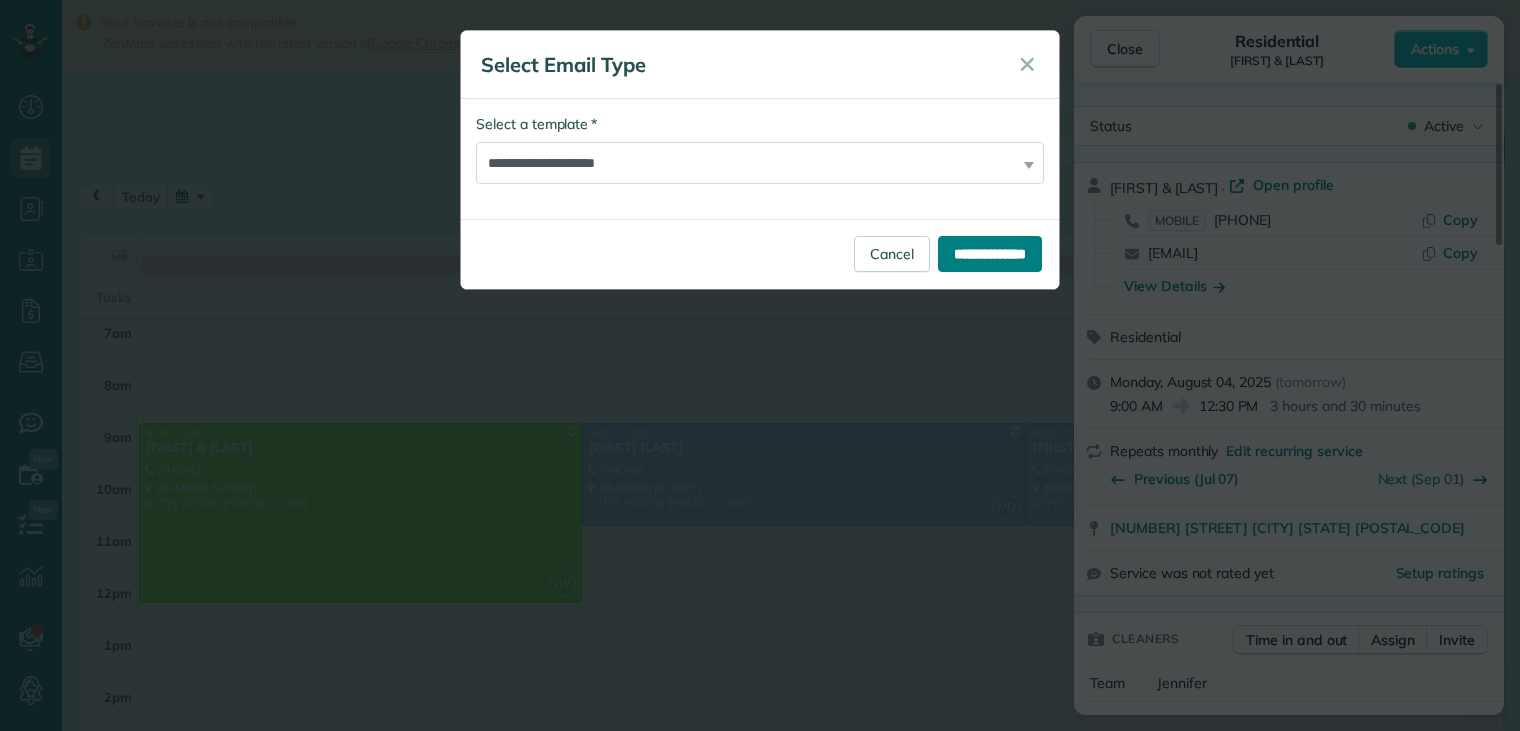 click on "**********" at bounding box center (990, 254) 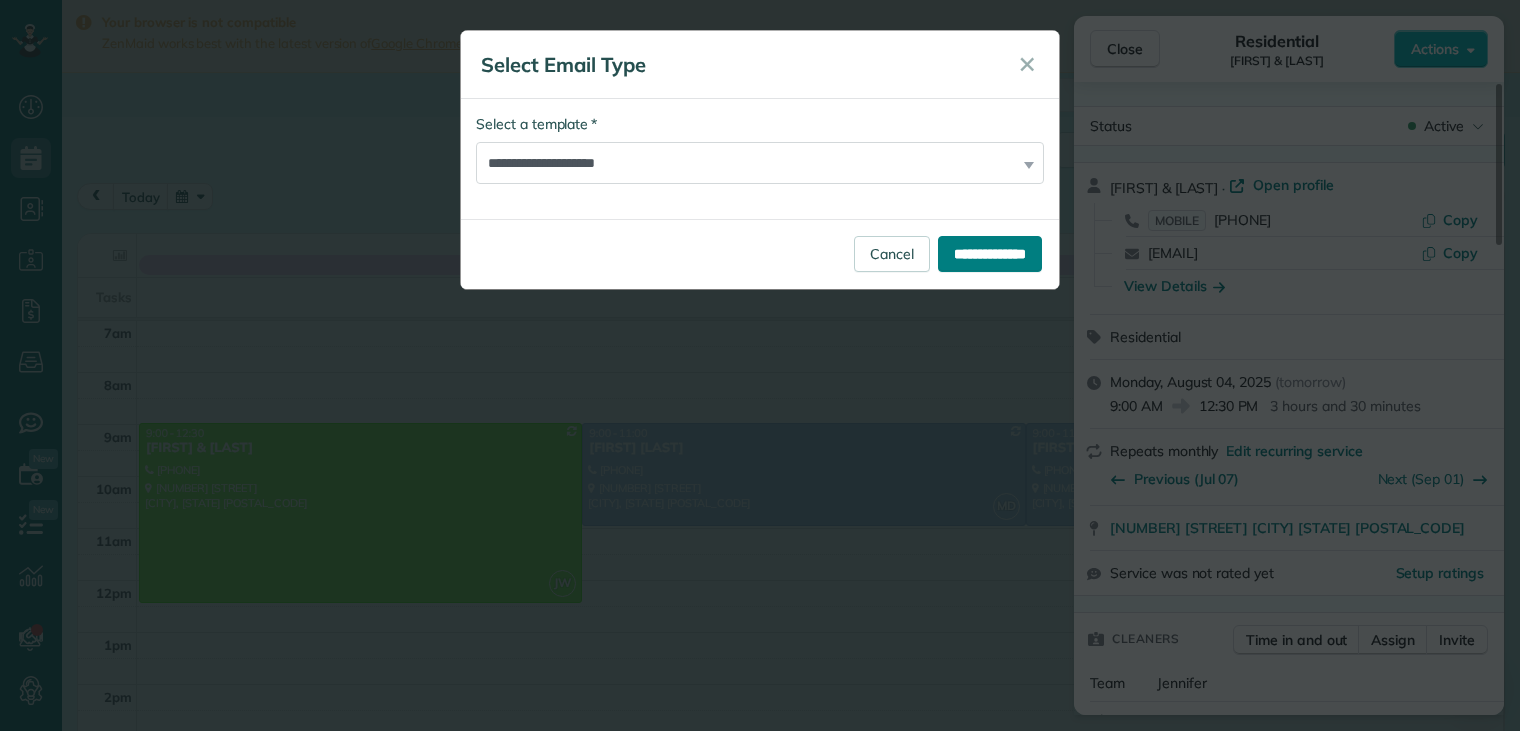 click on "**********" at bounding box center [760, 160] 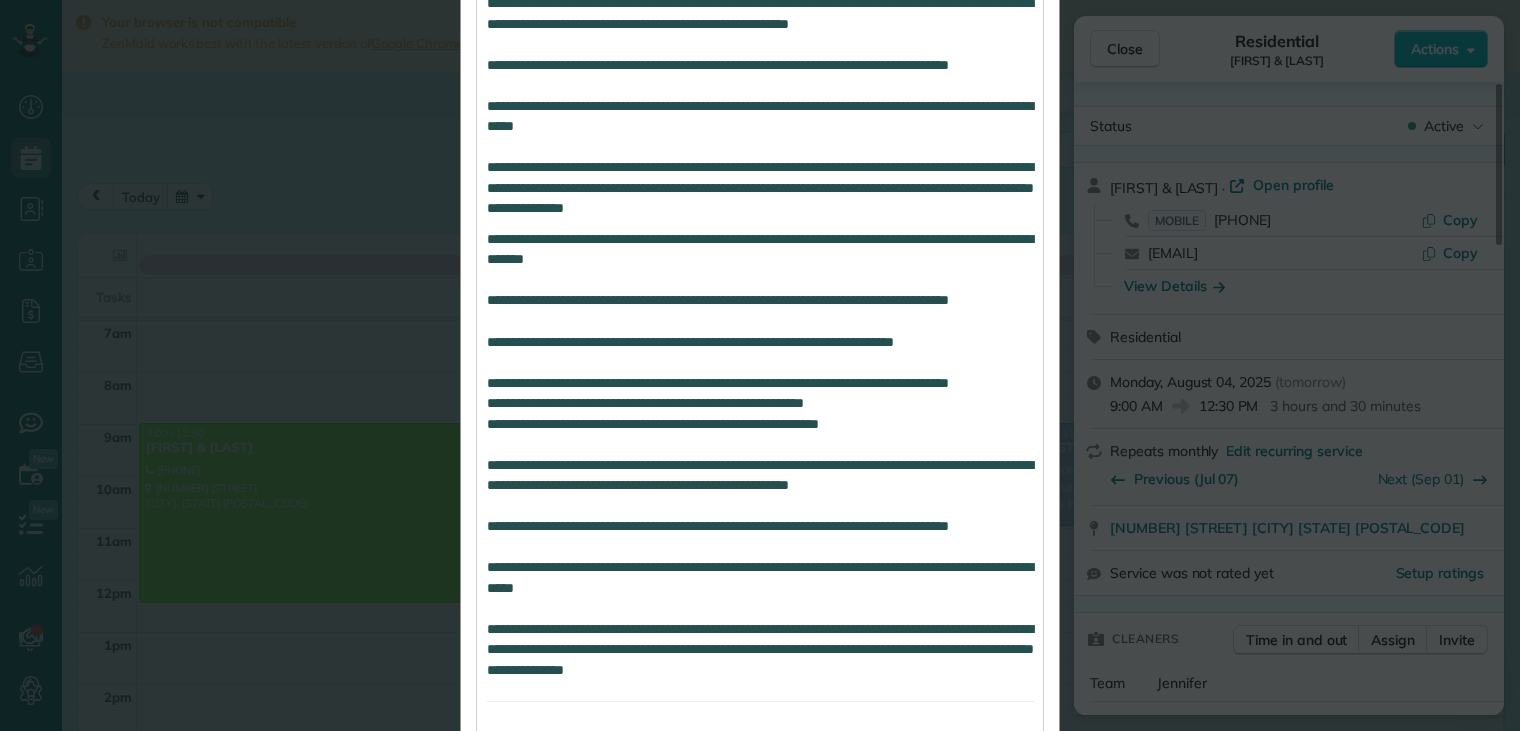 scroll, scrollTop: 1754, scrollLeft: 0, axis: vertical 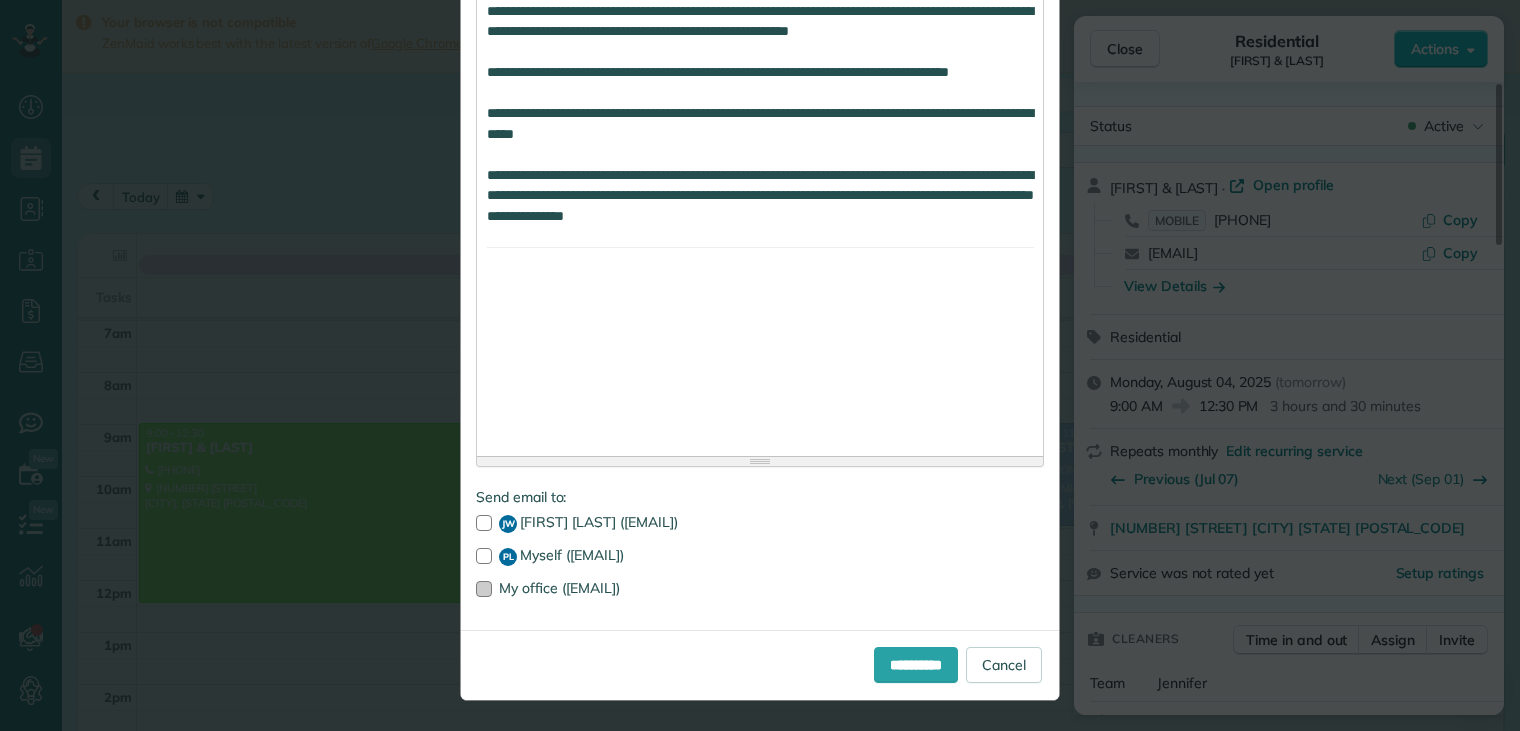 click at bounding box center [484, 589] 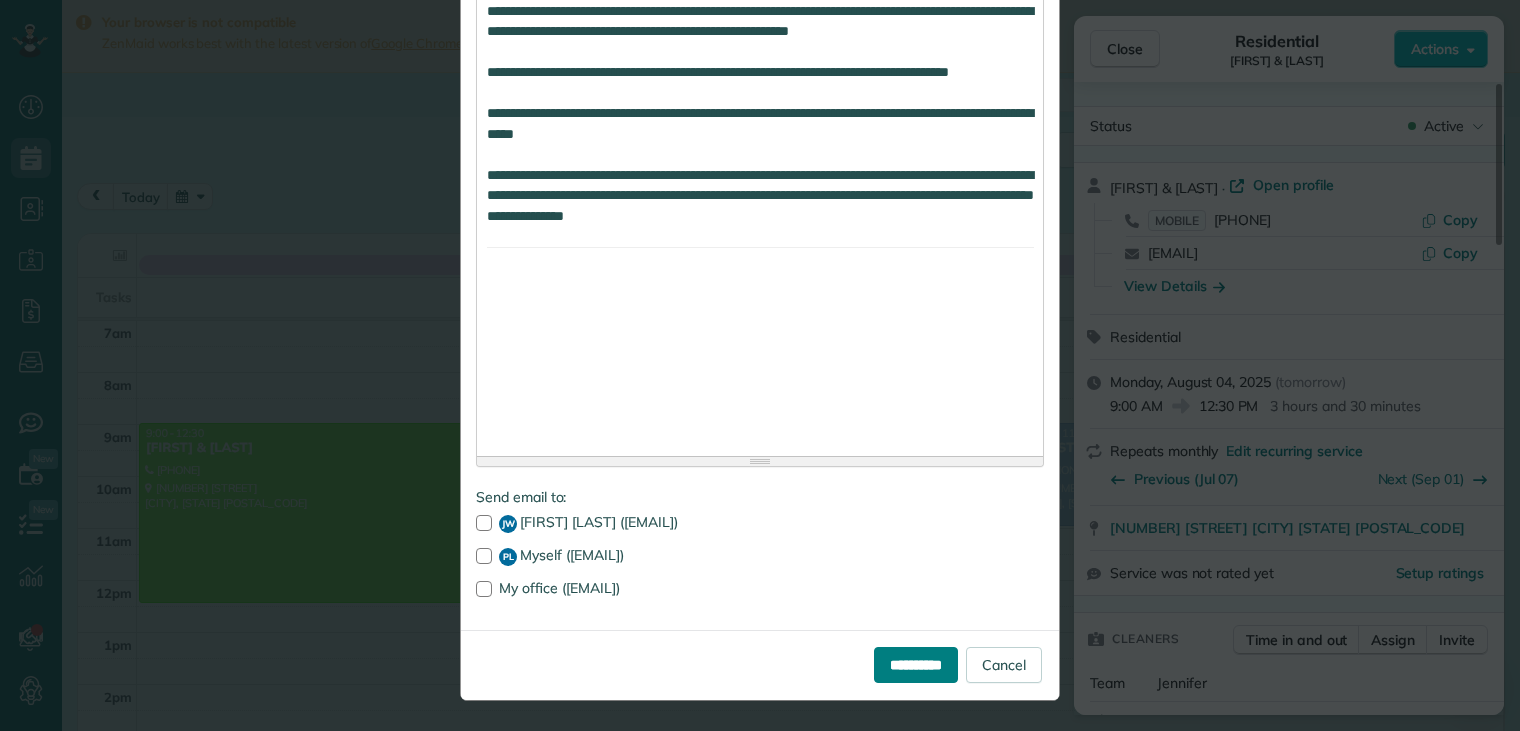click on "**********" at bounding box center (916, 665) 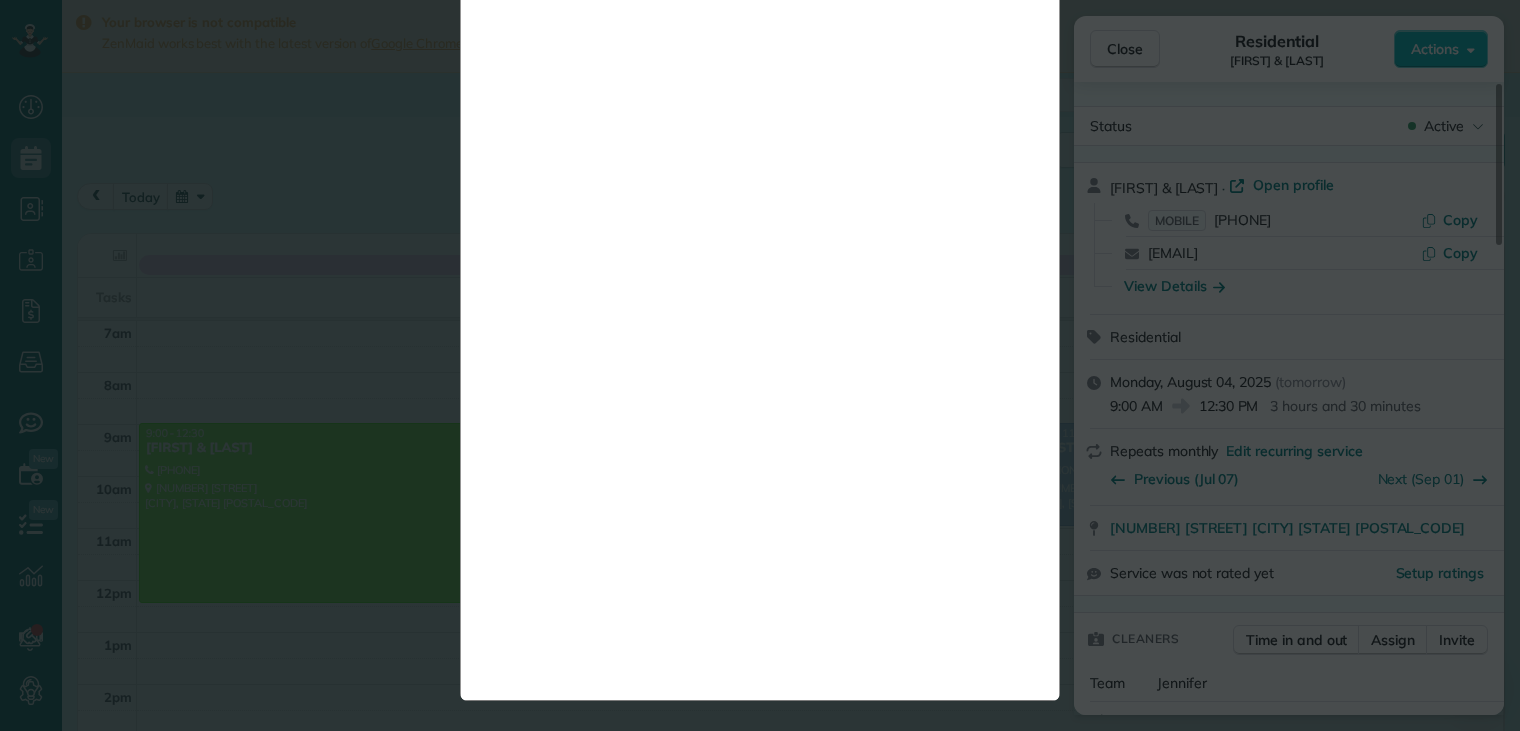 scroll, scrollTop: 0, scrollLeft: 0, axis: both 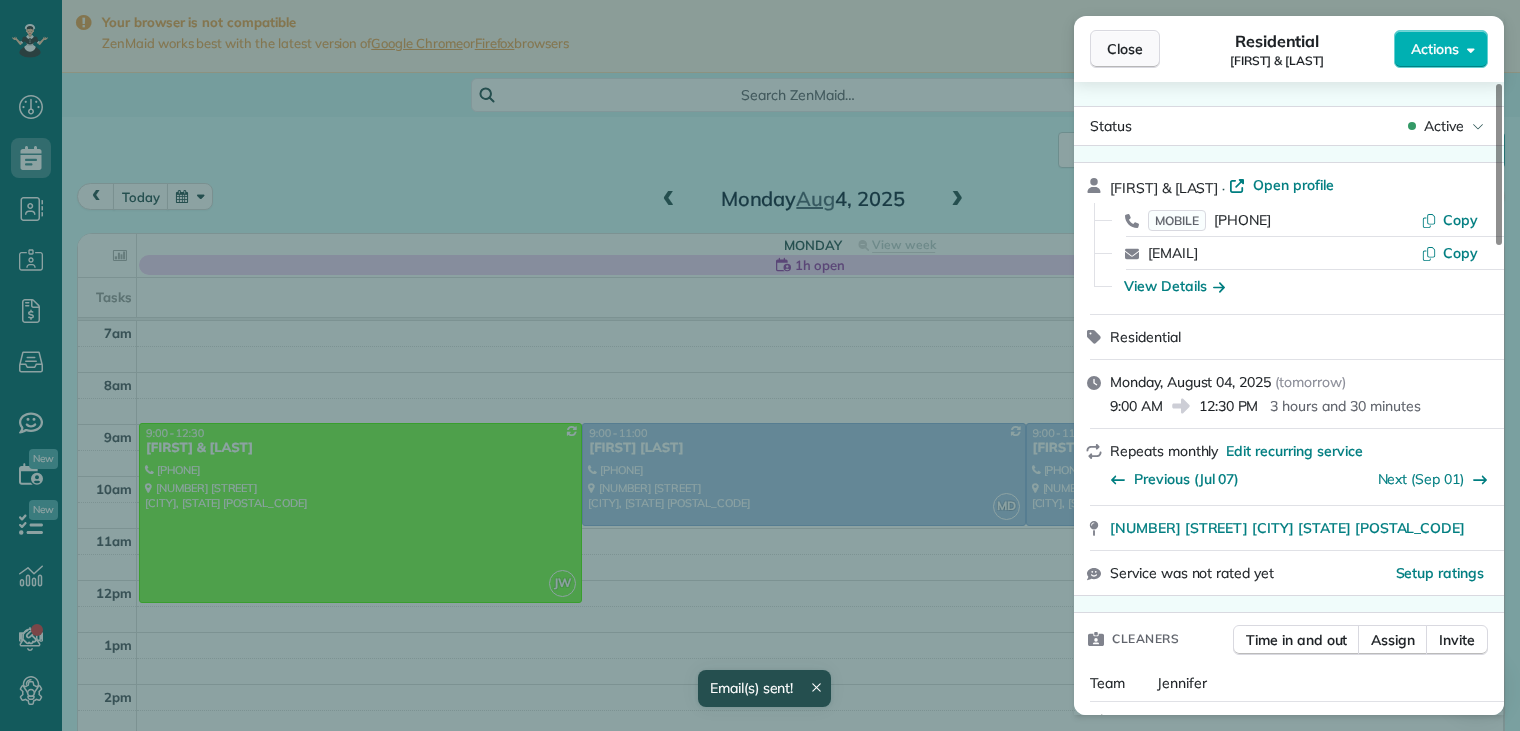 click on "Close" at bounding box center [1125, 49] 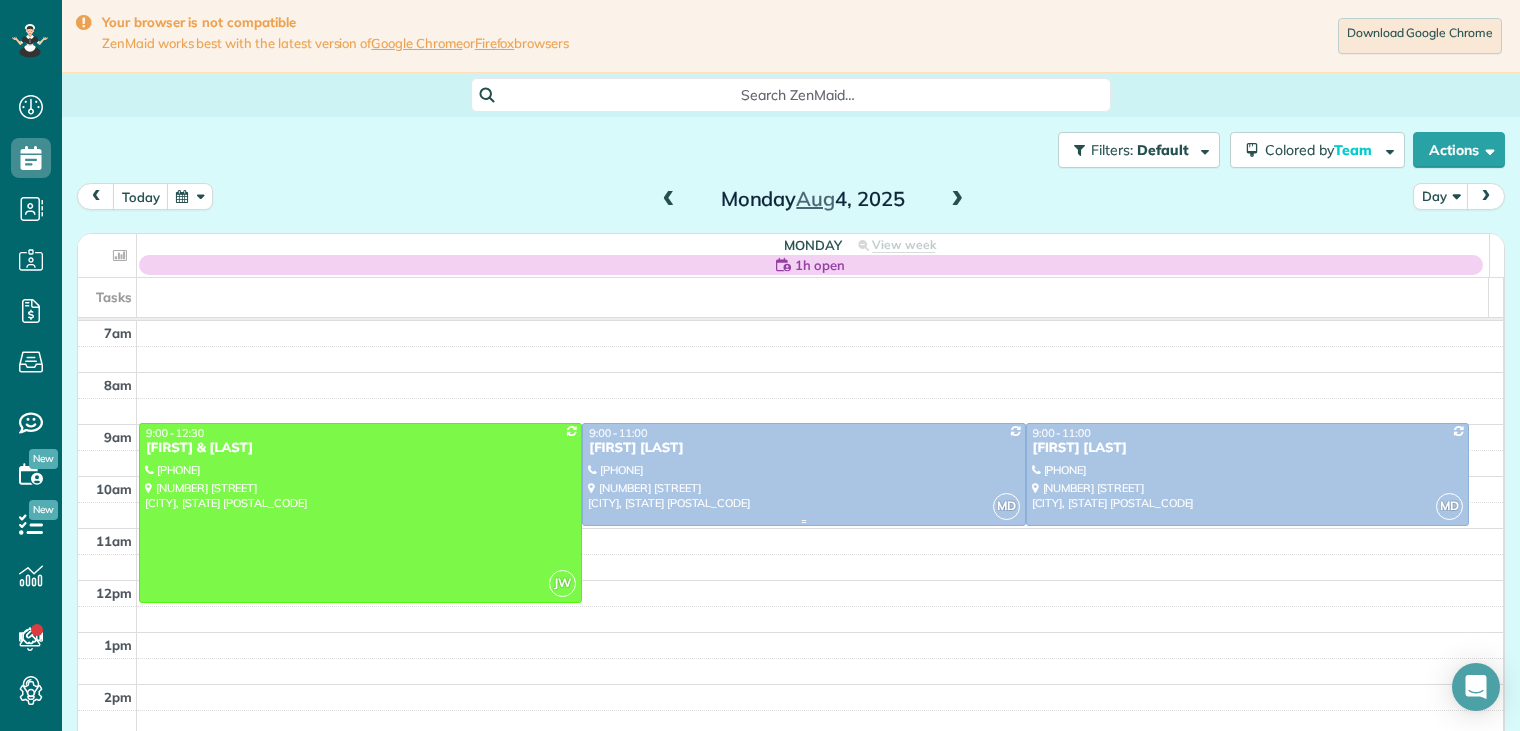 click on "9:00 - 11:00" at bounding box center (618, 433) 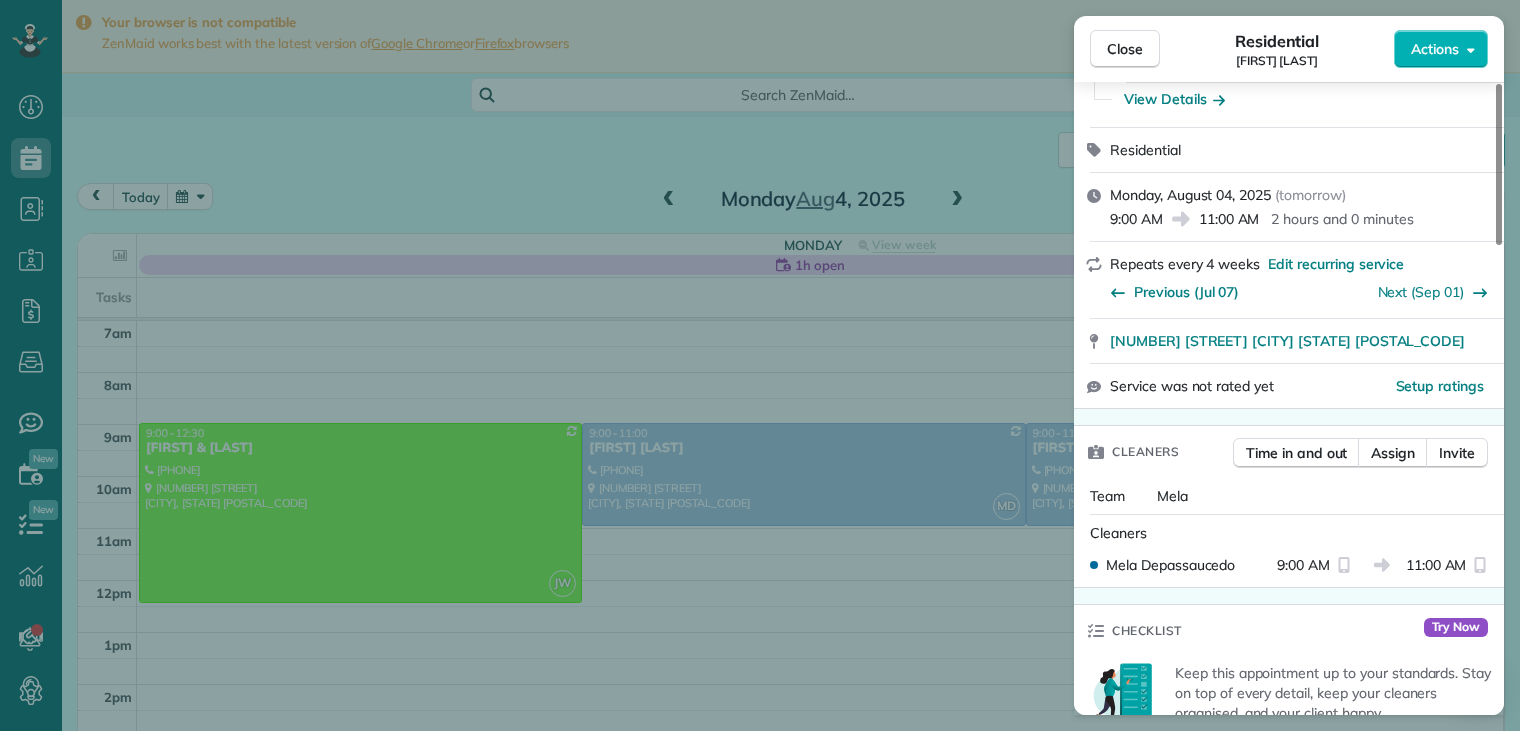 scroll, scrollTop: 200, scrollLeft: 0, axis: vertical 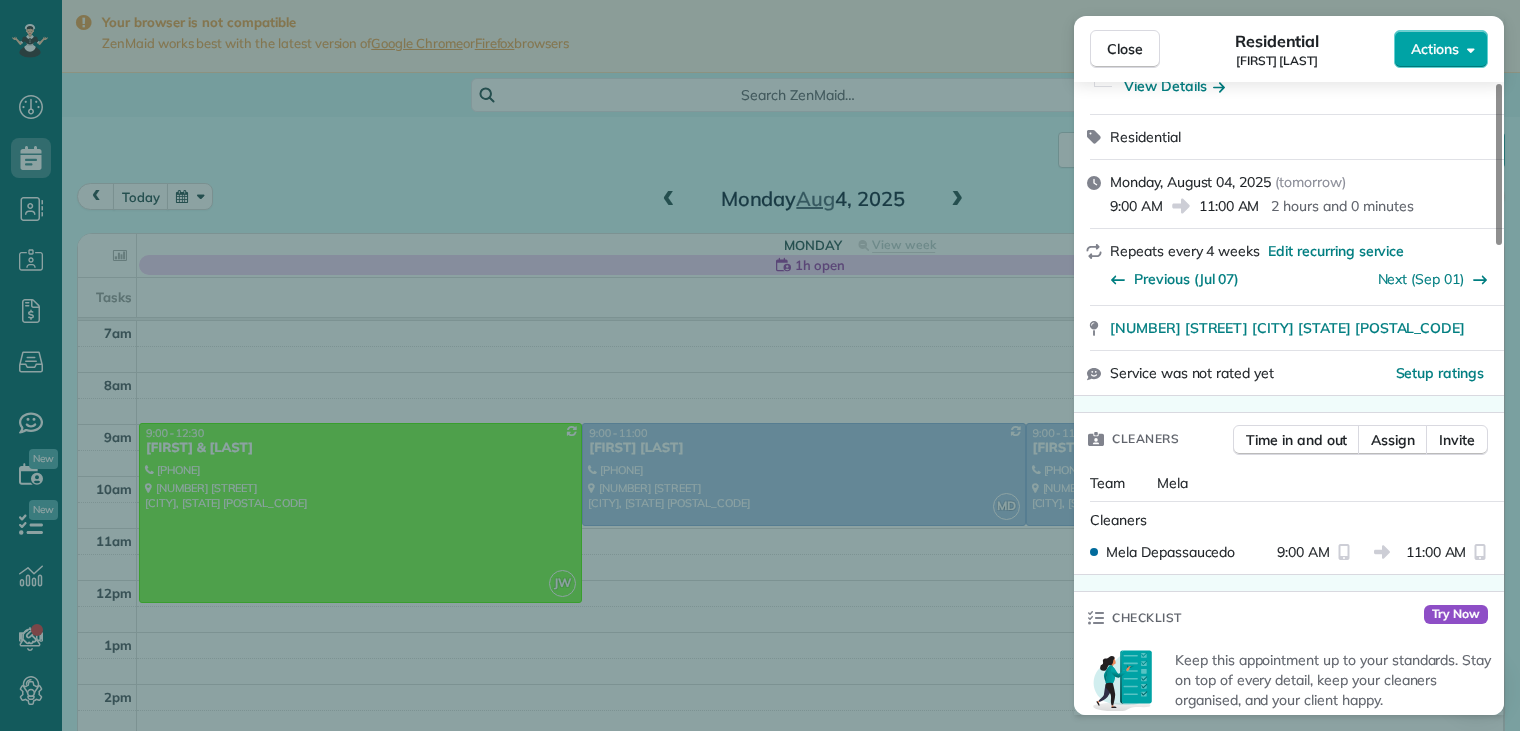 click on "Actions" at bounding box center [1435, 49] 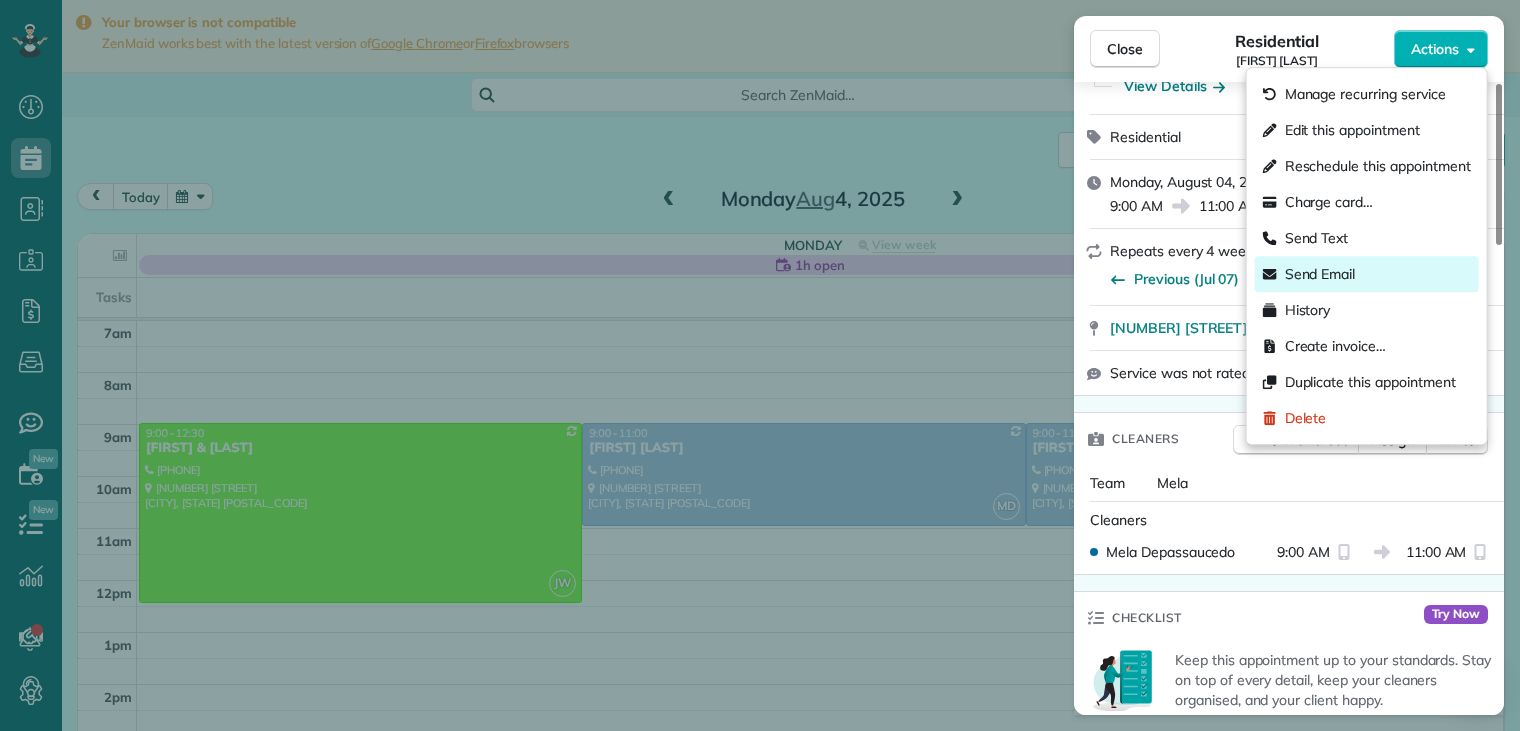click on "Send Email" at bounding box center [1320, 274] 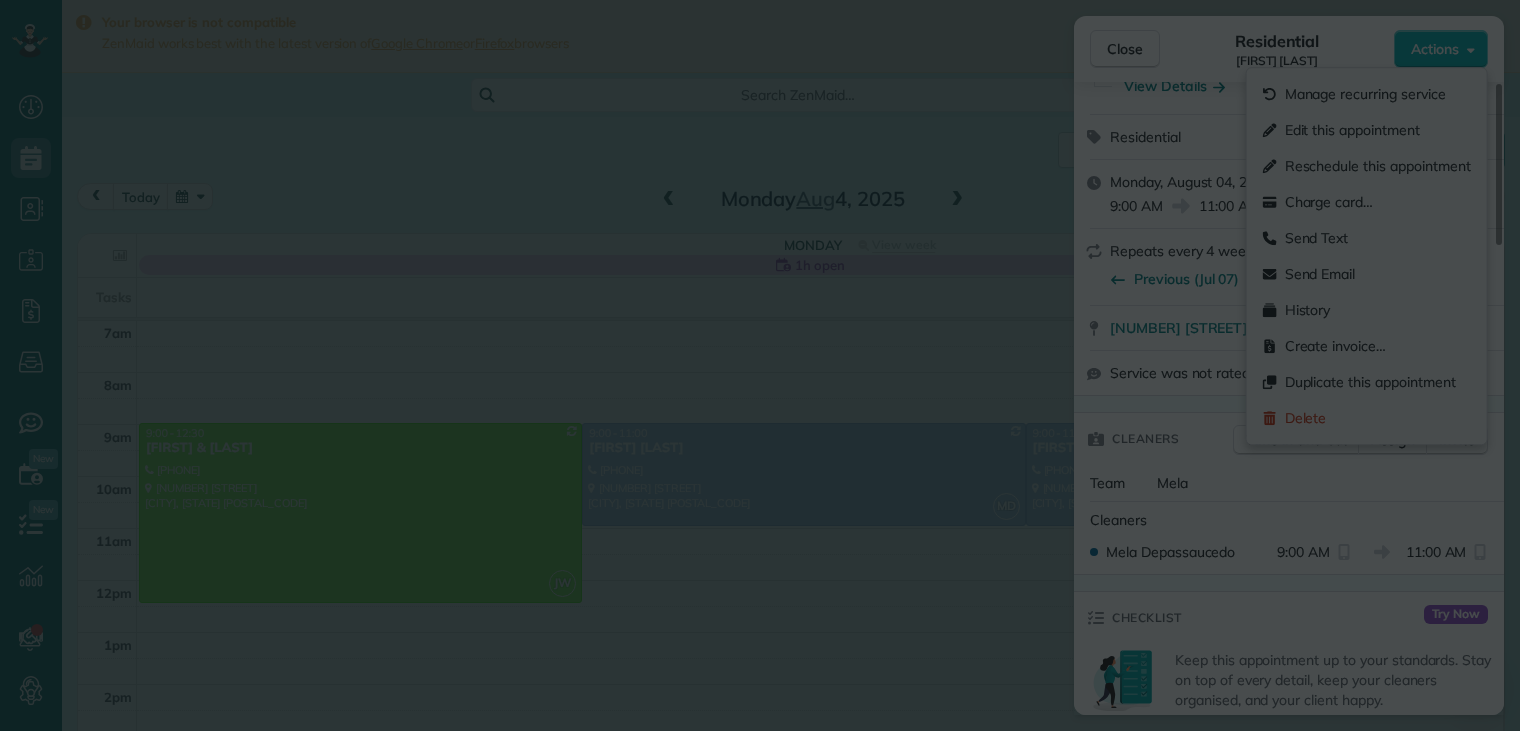 click at bounding box center [760, 365] 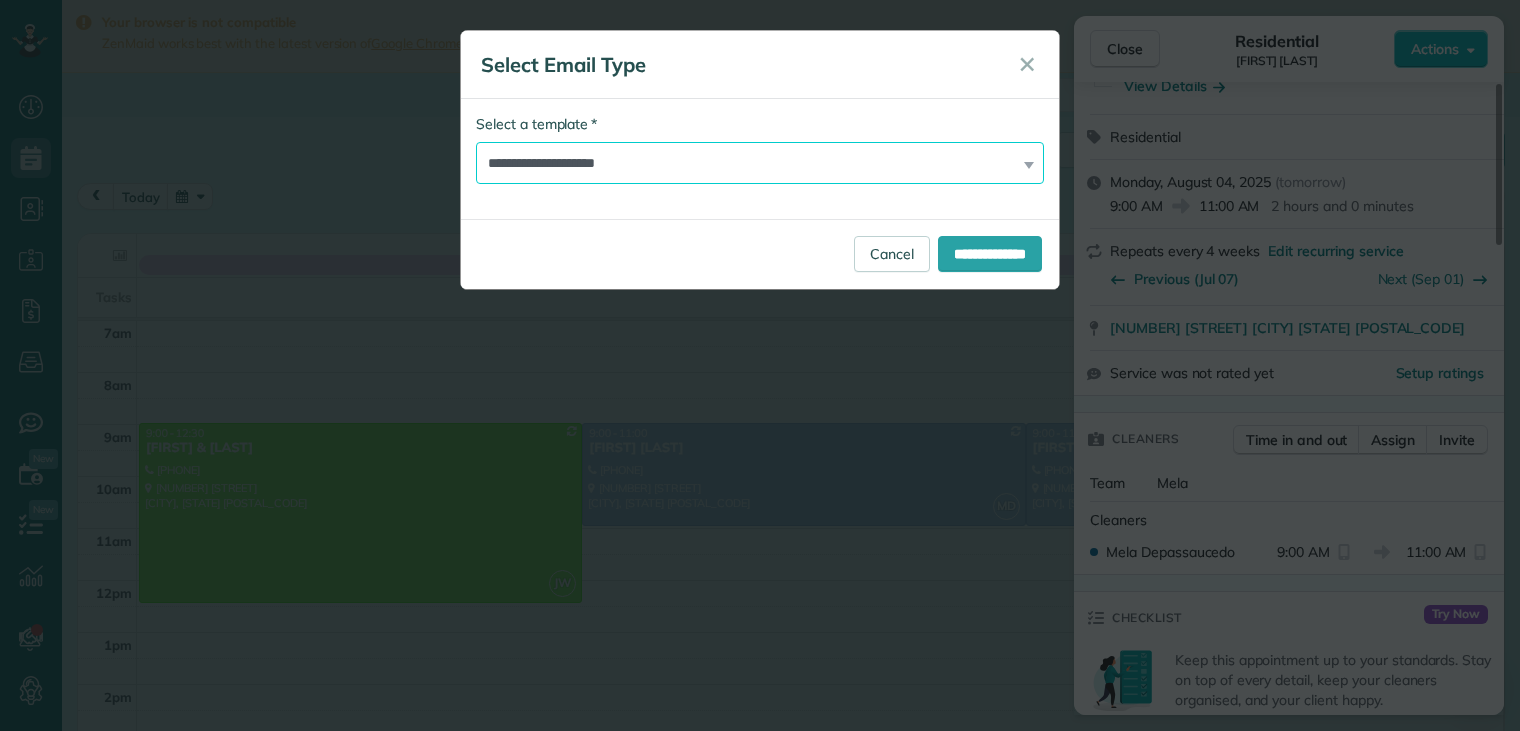 click on "**********" at bounding box center (760, 163) 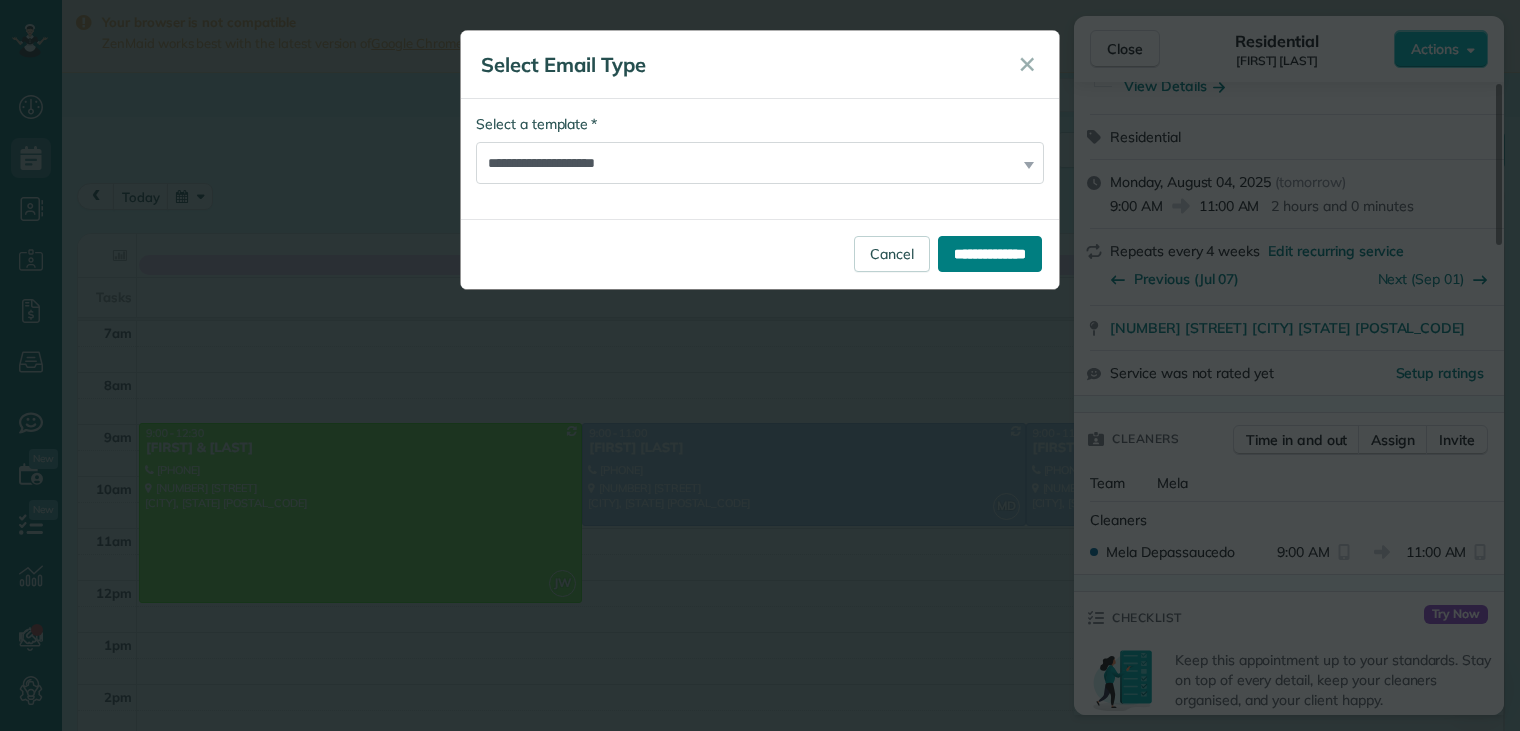 click on "**********" at bounding box center [990, 254] 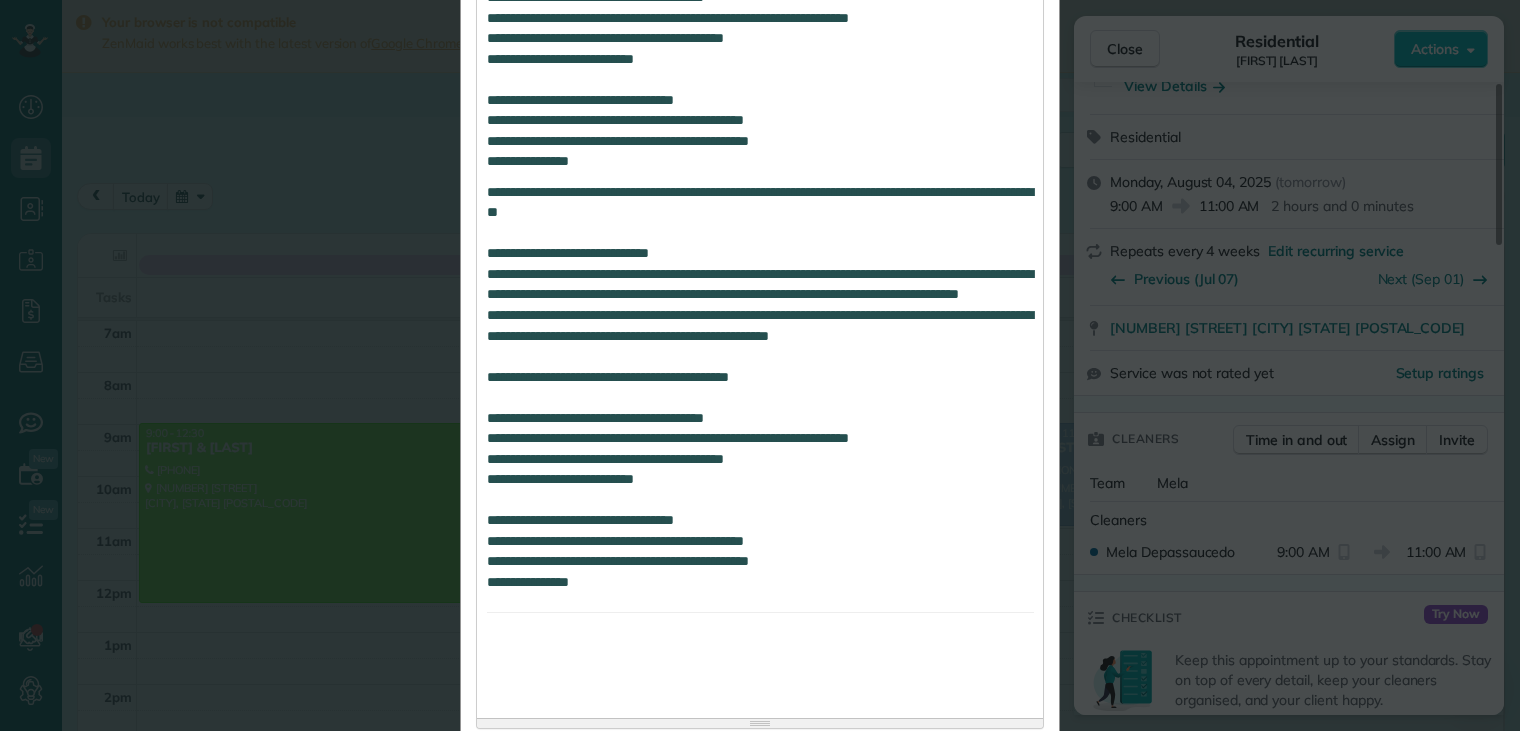 scroll, scrollTop: 1568, scrollLeft: 0, axis: vertical 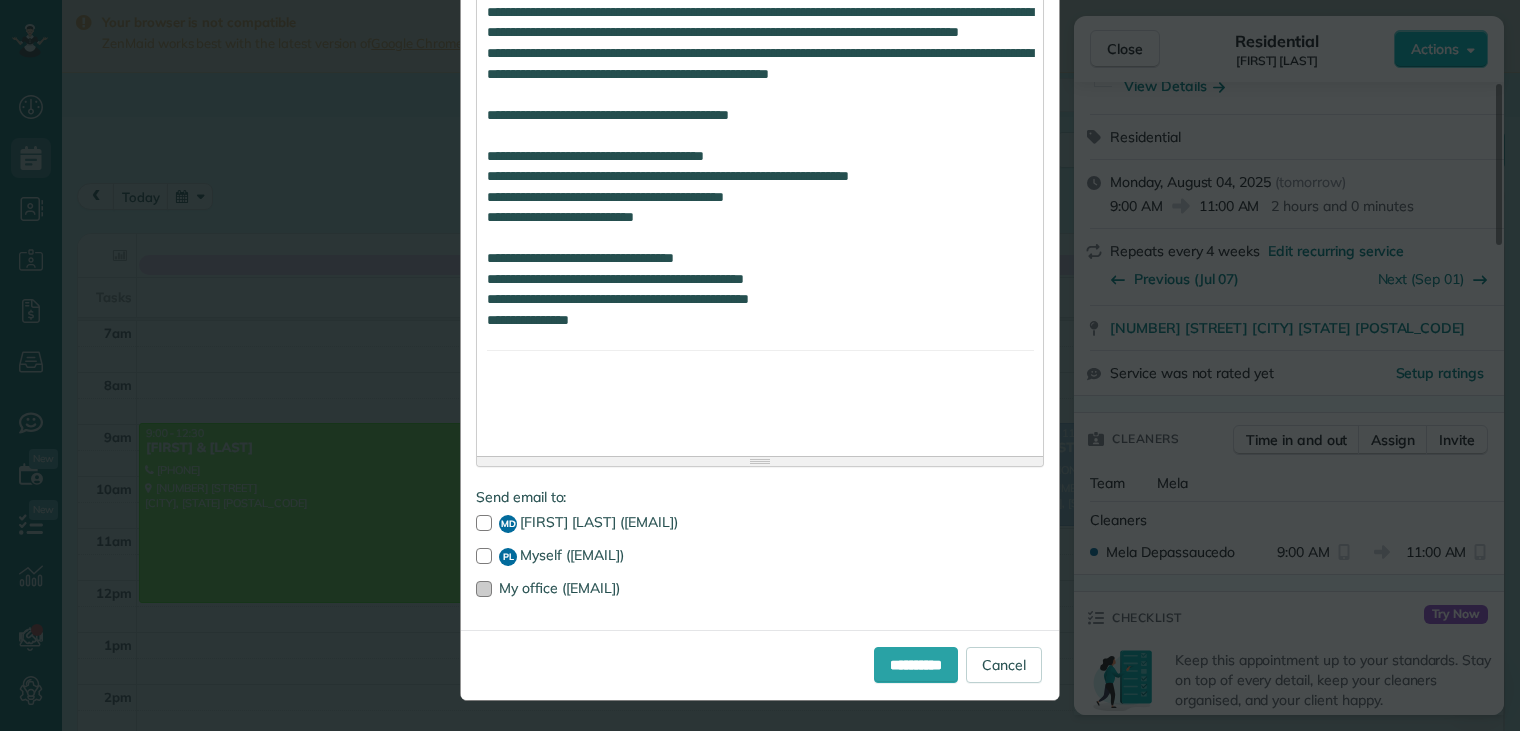 click at bounding box center [484, 589] 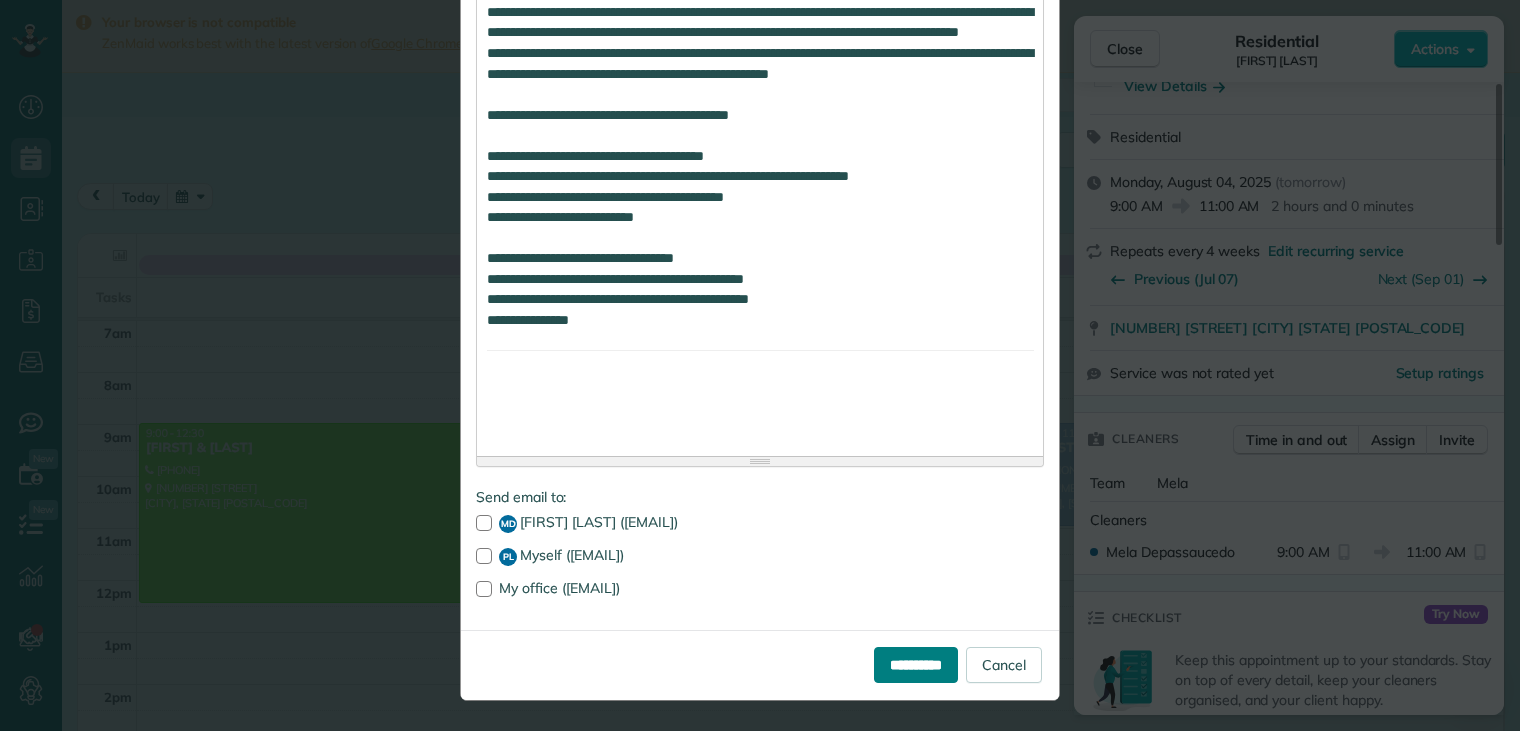 click on "**********" at bounding box center (916, 665) 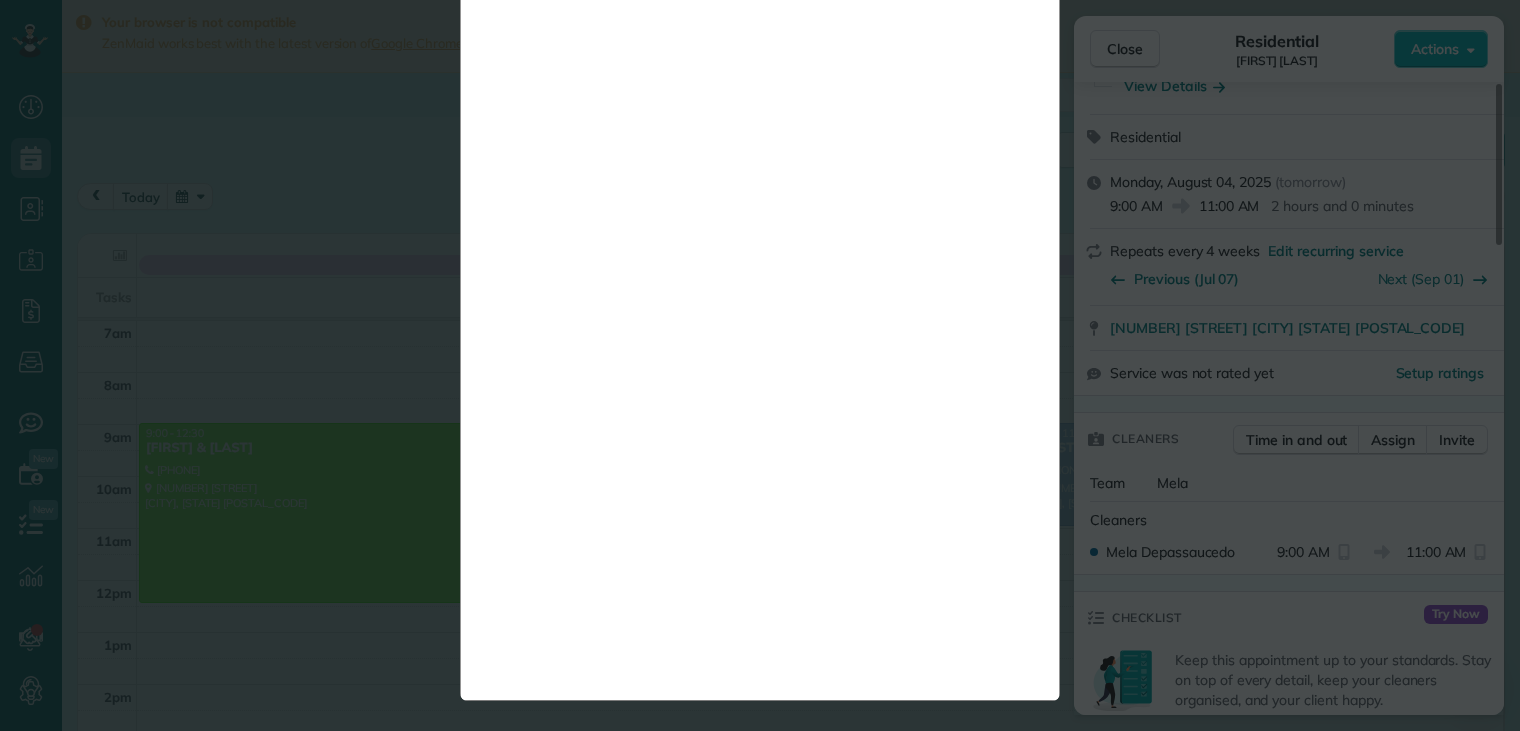 scroll, scrollTop: 0, scrollLeft: 0, axis: both 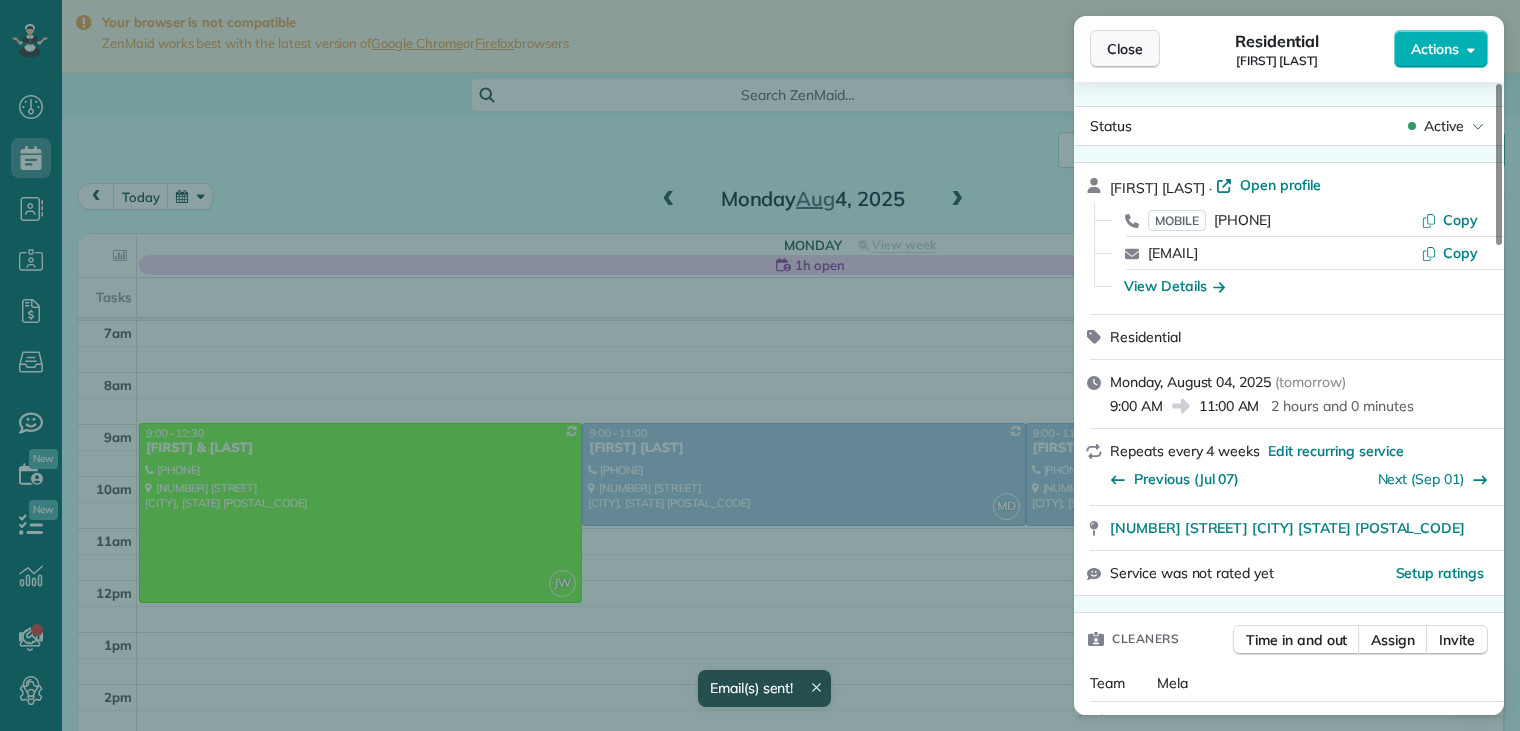 click on "Close" at bounding box center (1125, 49) 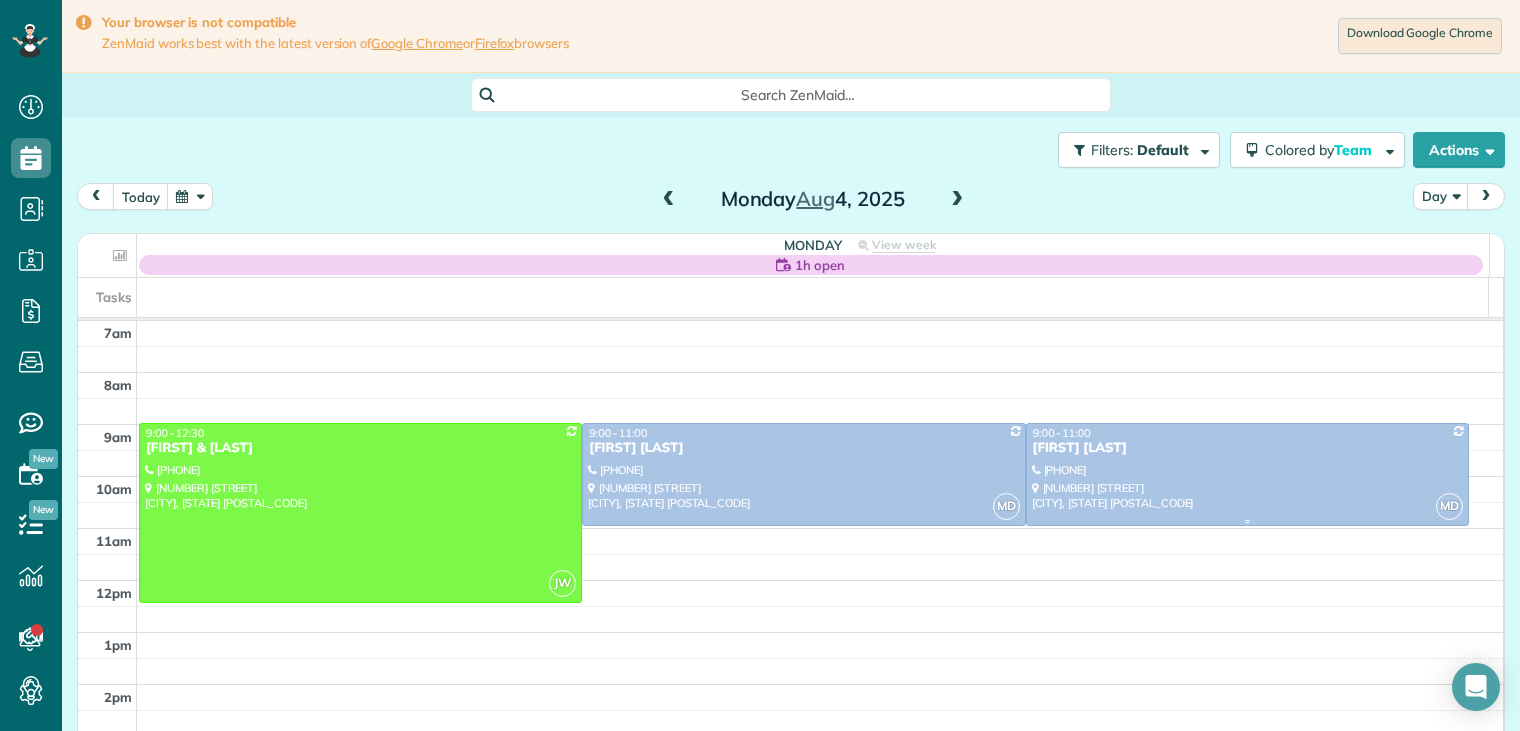 click on "[FIRST] [LAST]" at bounding box center [1247, 448] 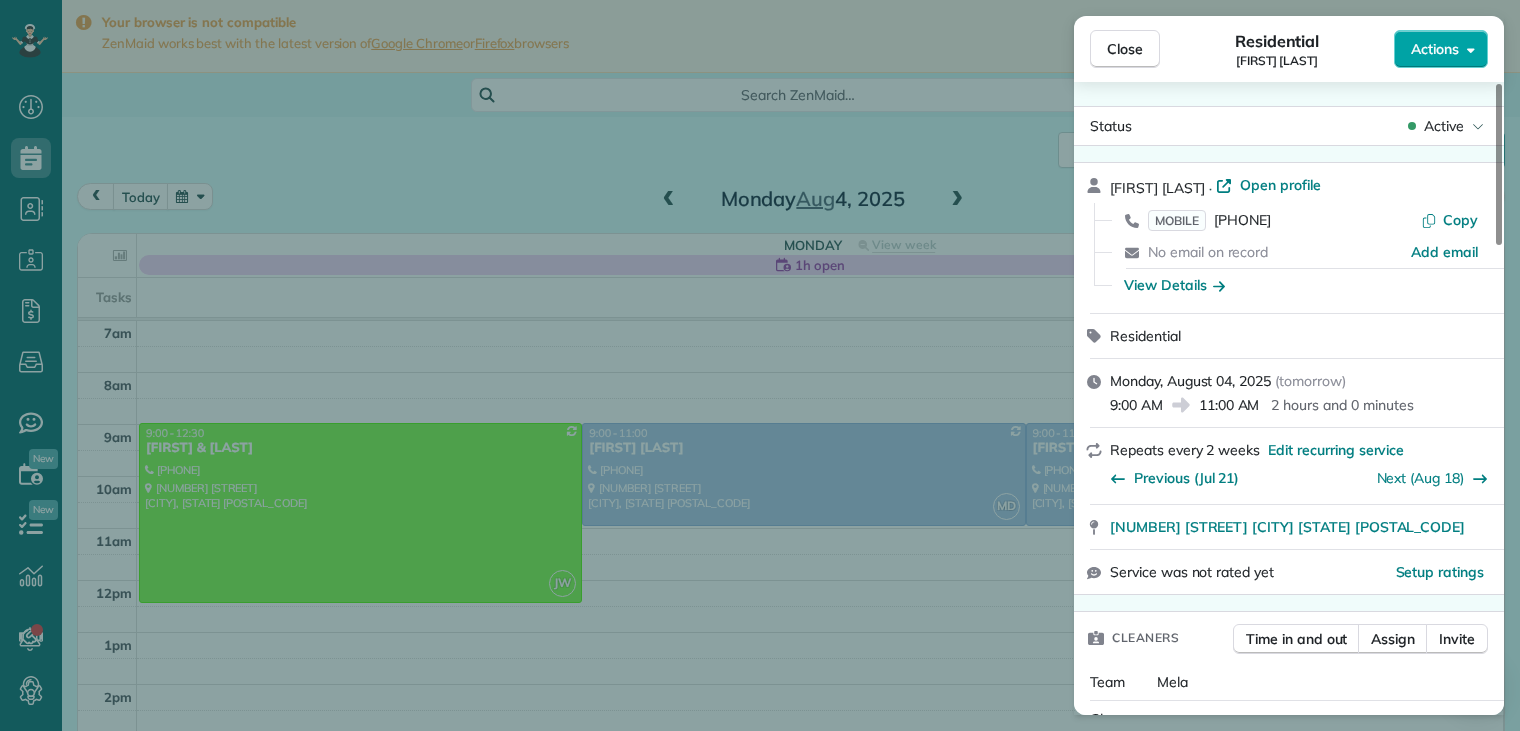 click on "Actions" at bounding box center [1435, 49] 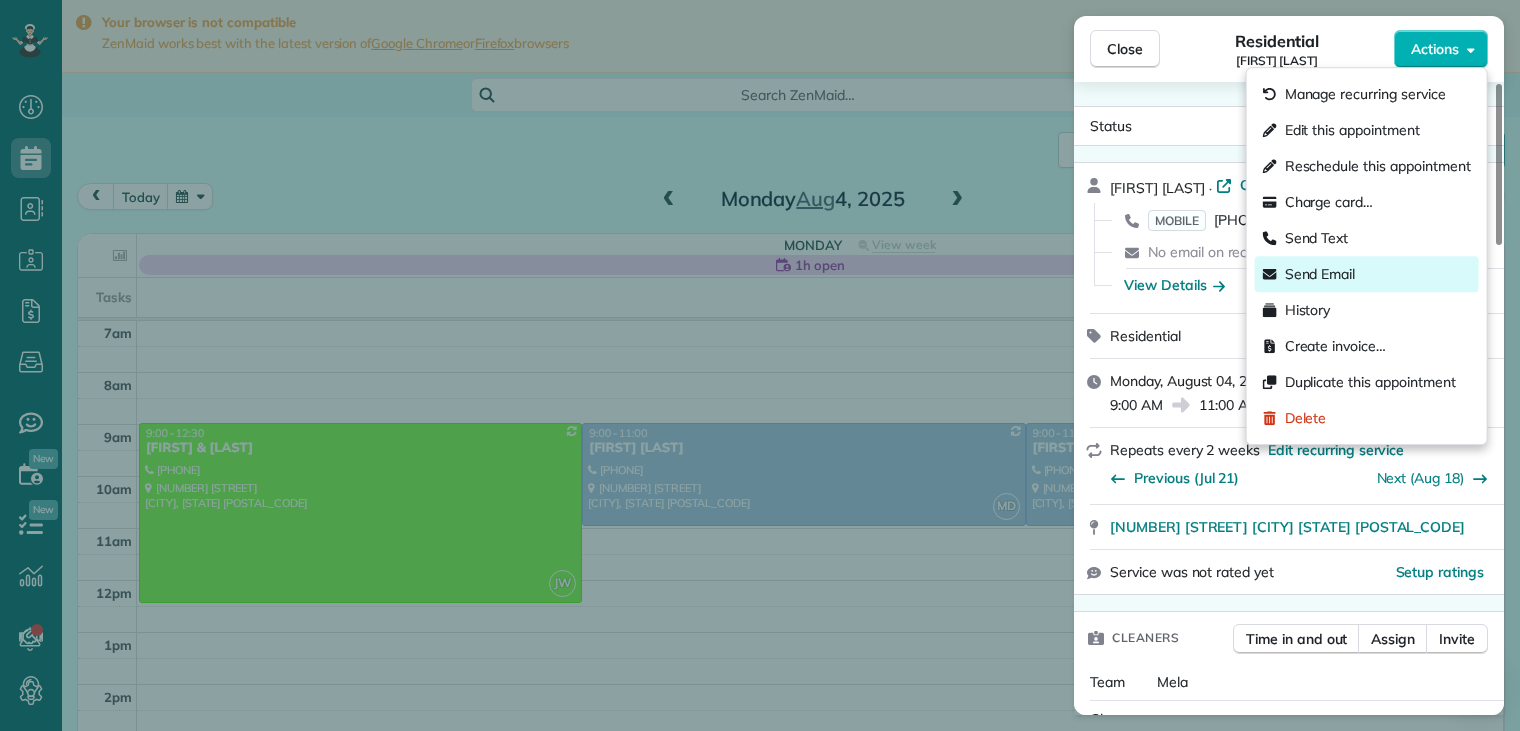 click on "Send Email" at bounding box center (1320, 274) 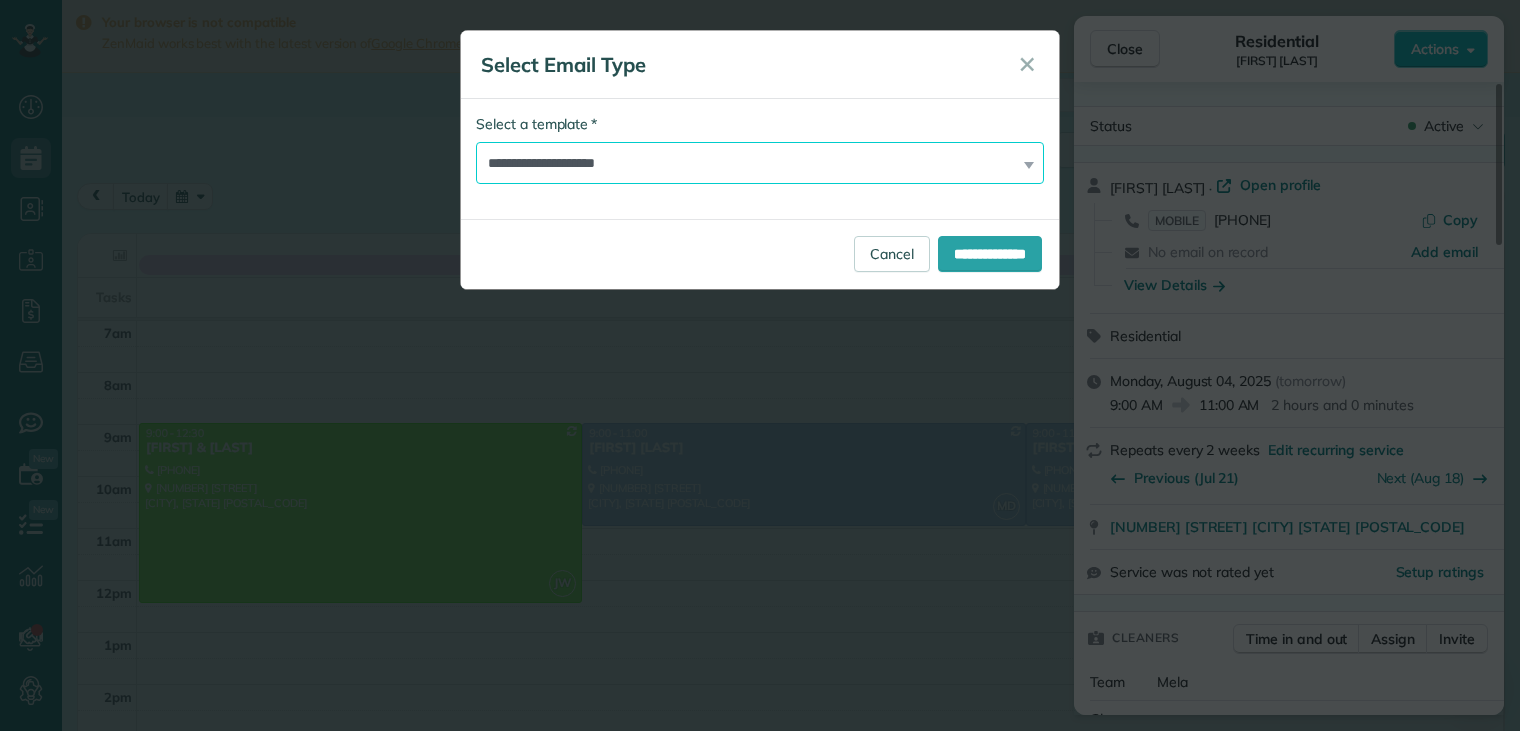 click on "**********" at bounding box center [760, 163] 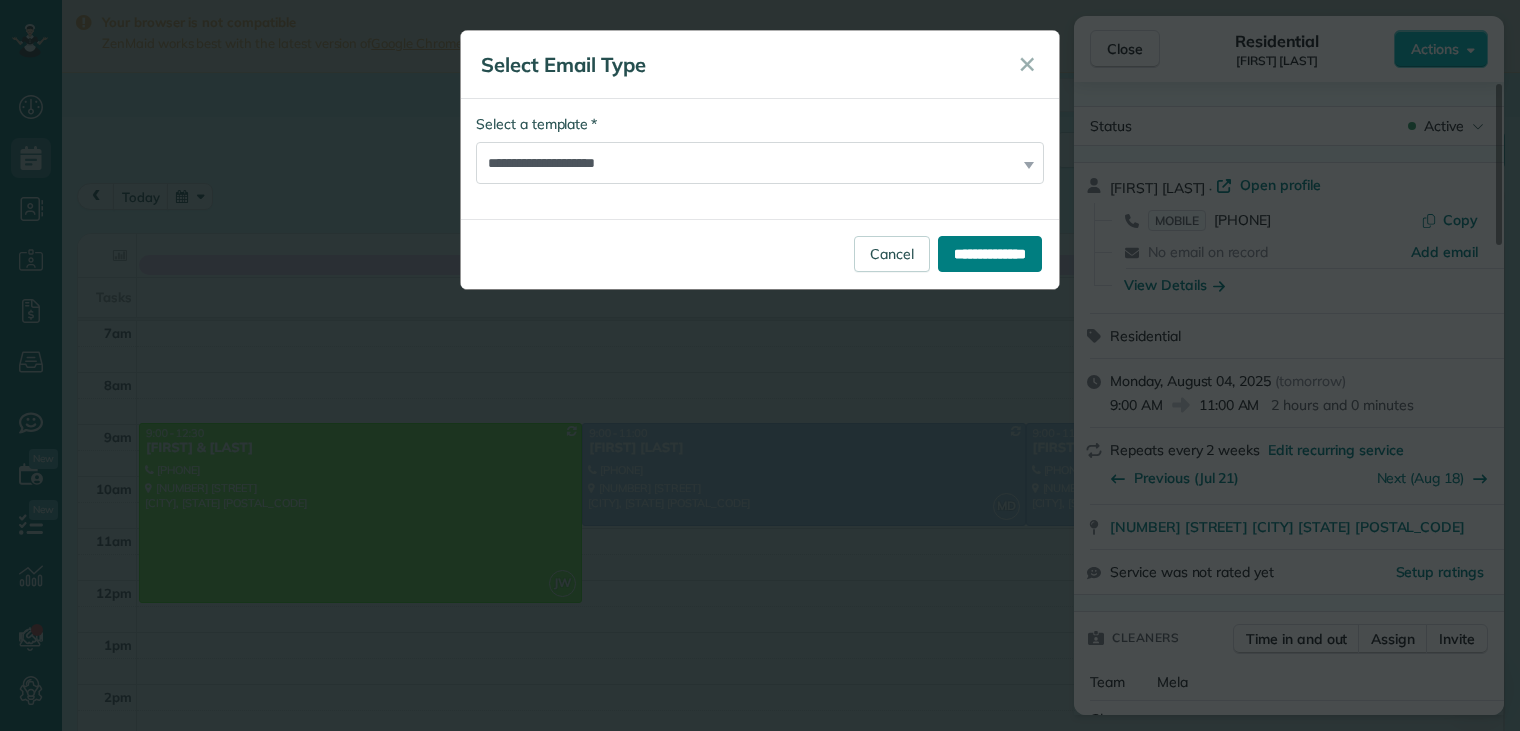 click on "**********" at bounding box center (990, 254) 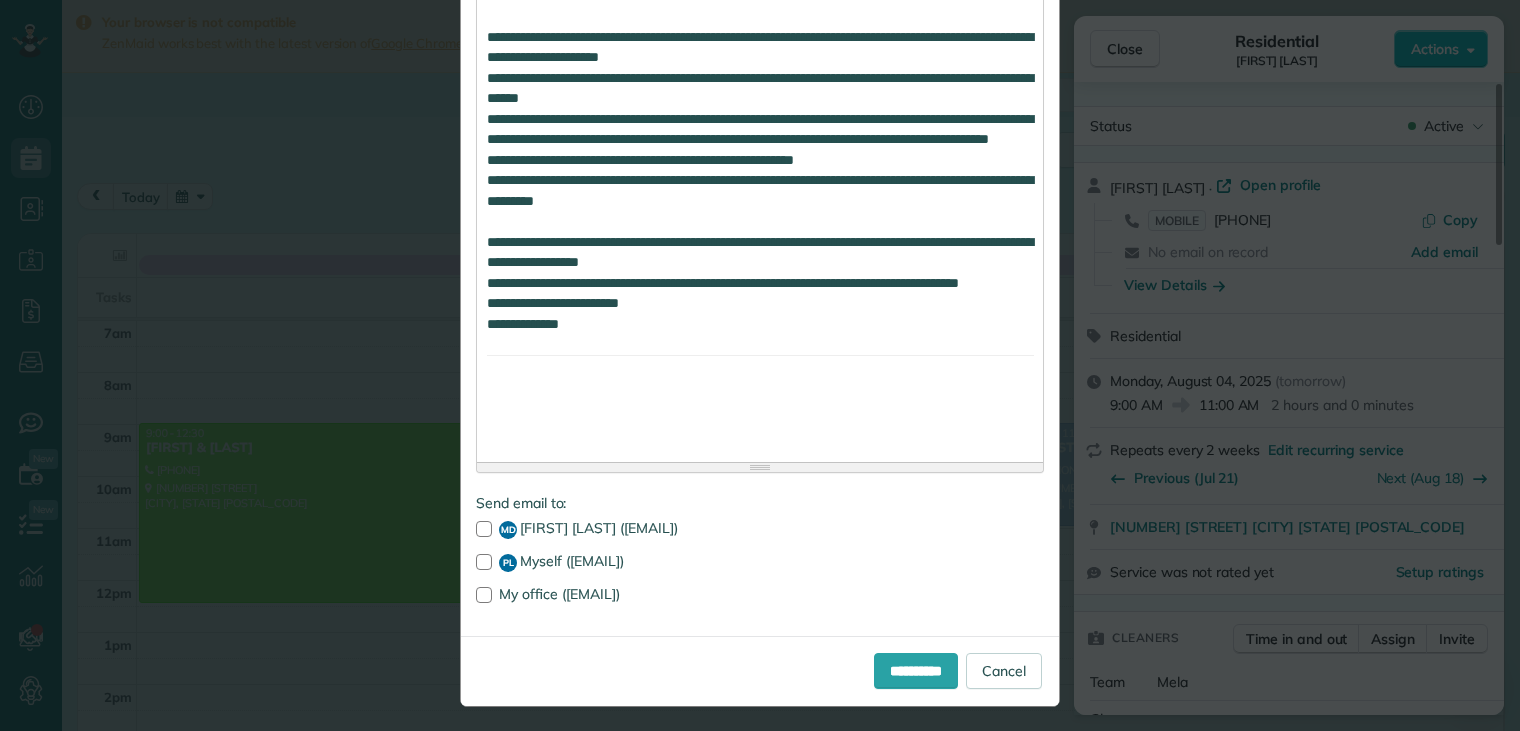 scroll, scrollTop: 1724, scrollLeft: 0, axis: vertical 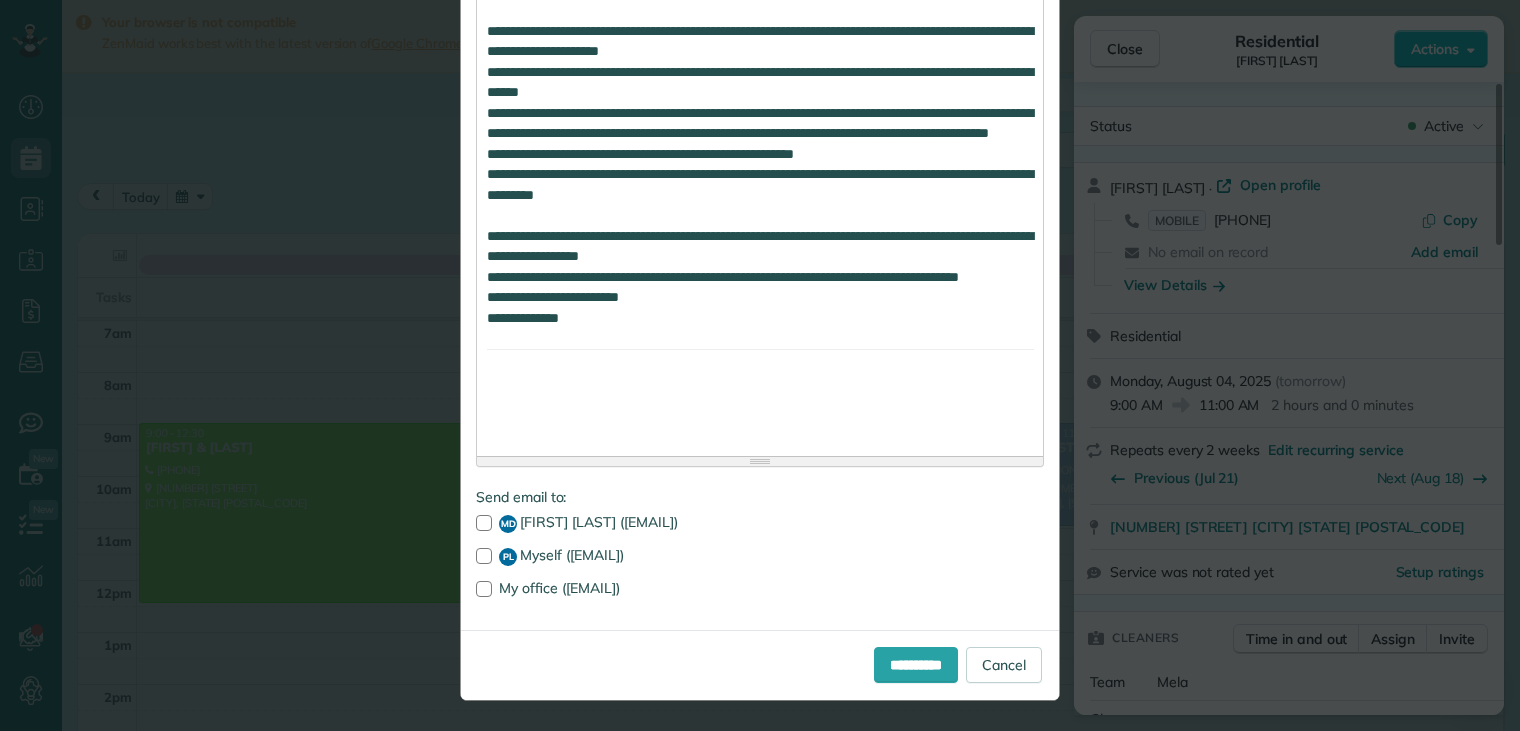click on "**********" at bounding box center (760, -498) 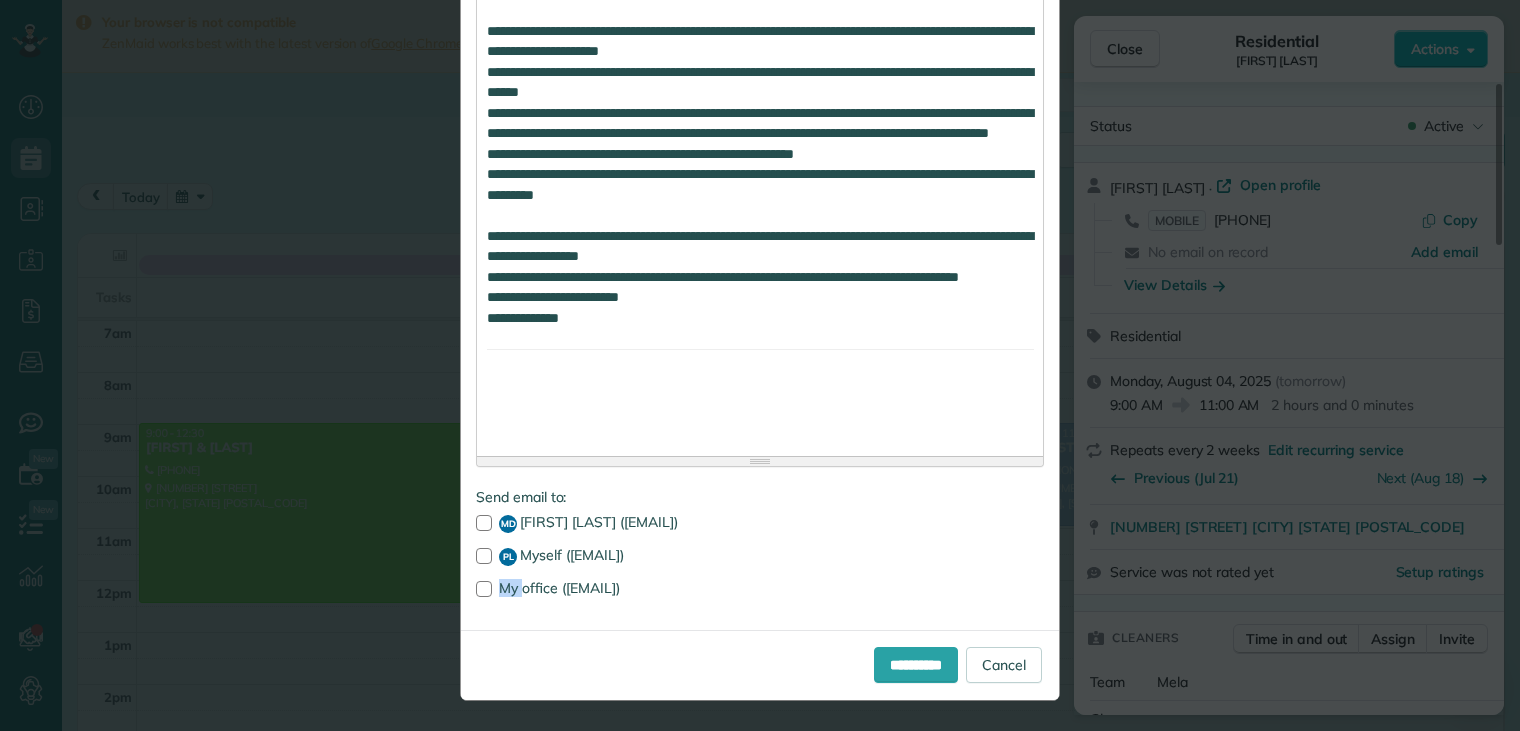 click on "**********" at bounding box center (760, -498) 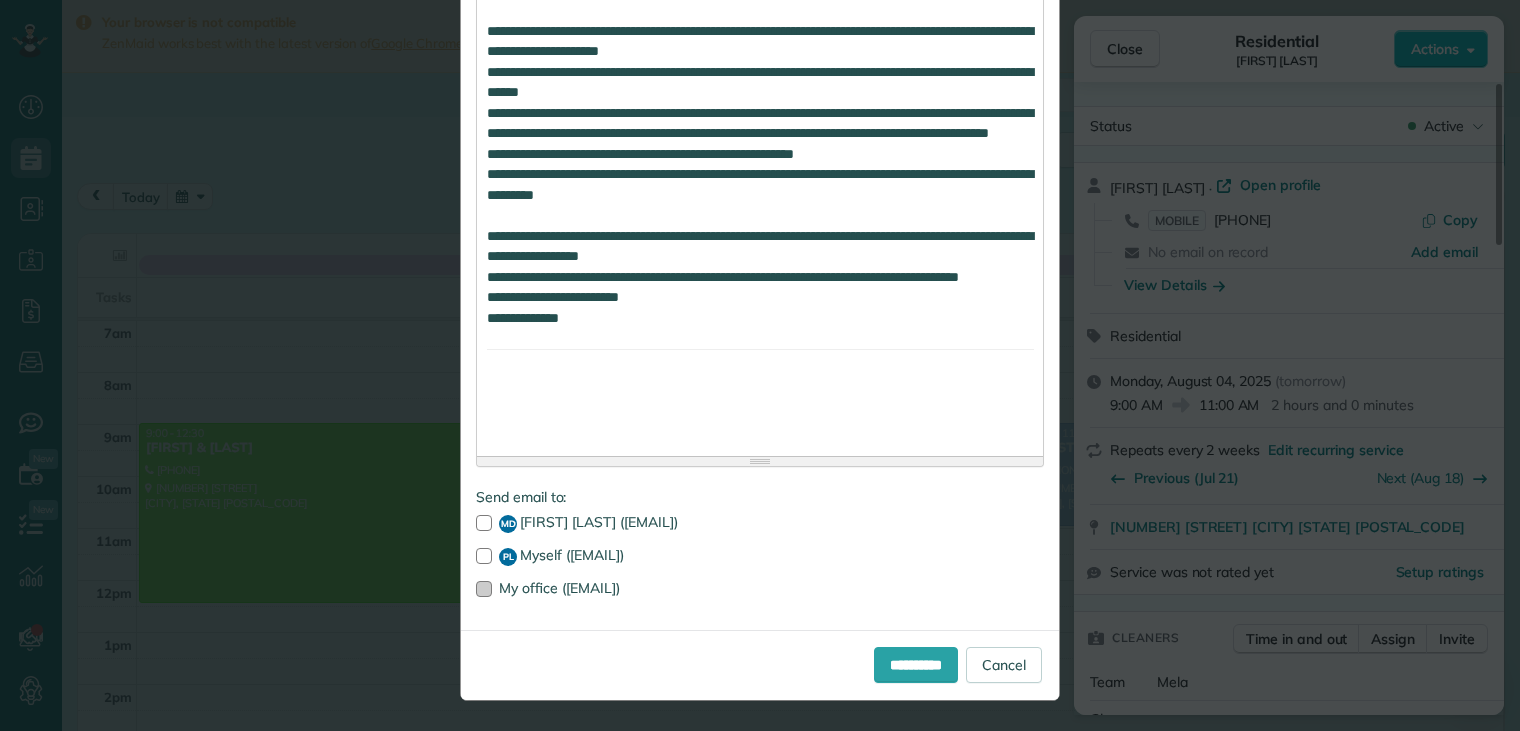 click at bounding box center (484, 589) 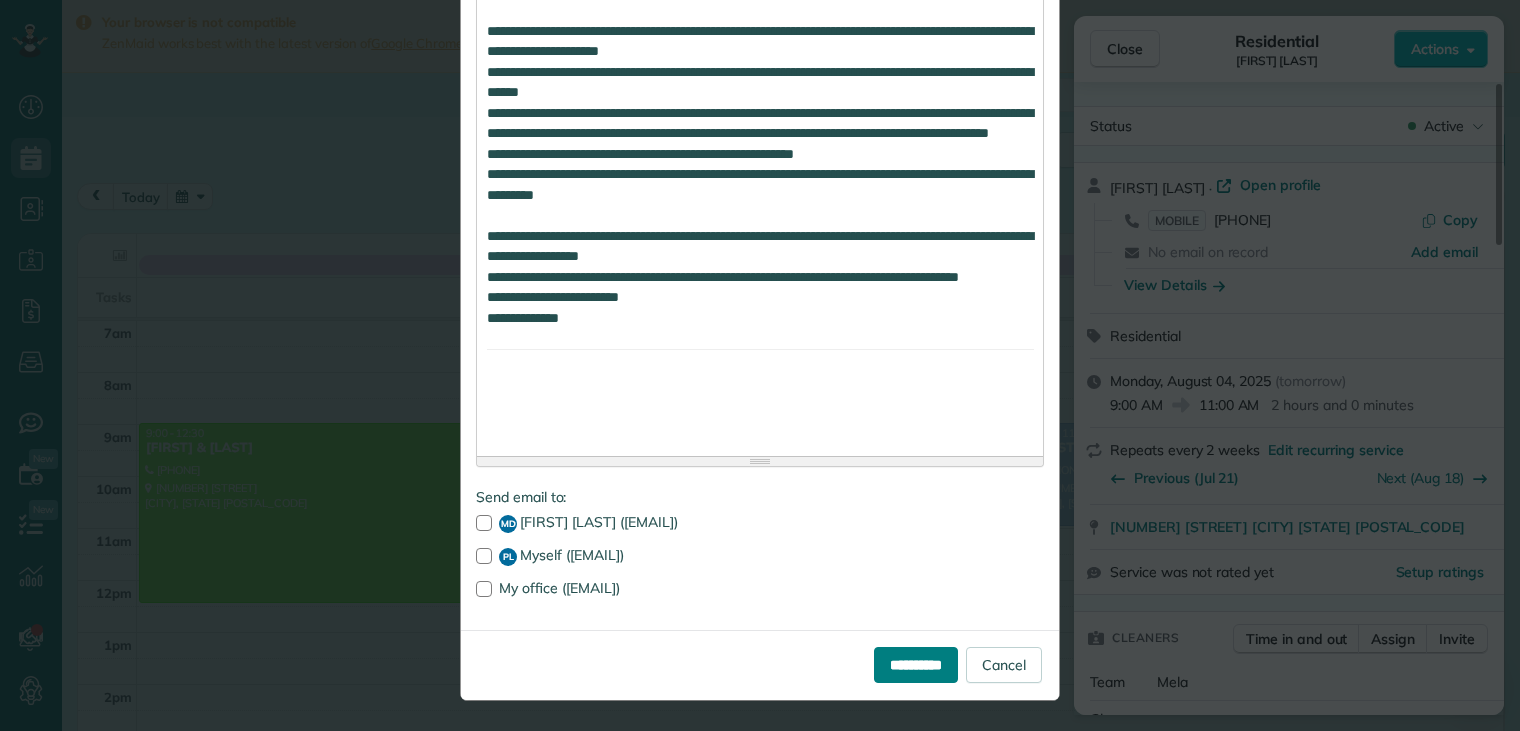 click on "**********" at bounding box center [916, 665] 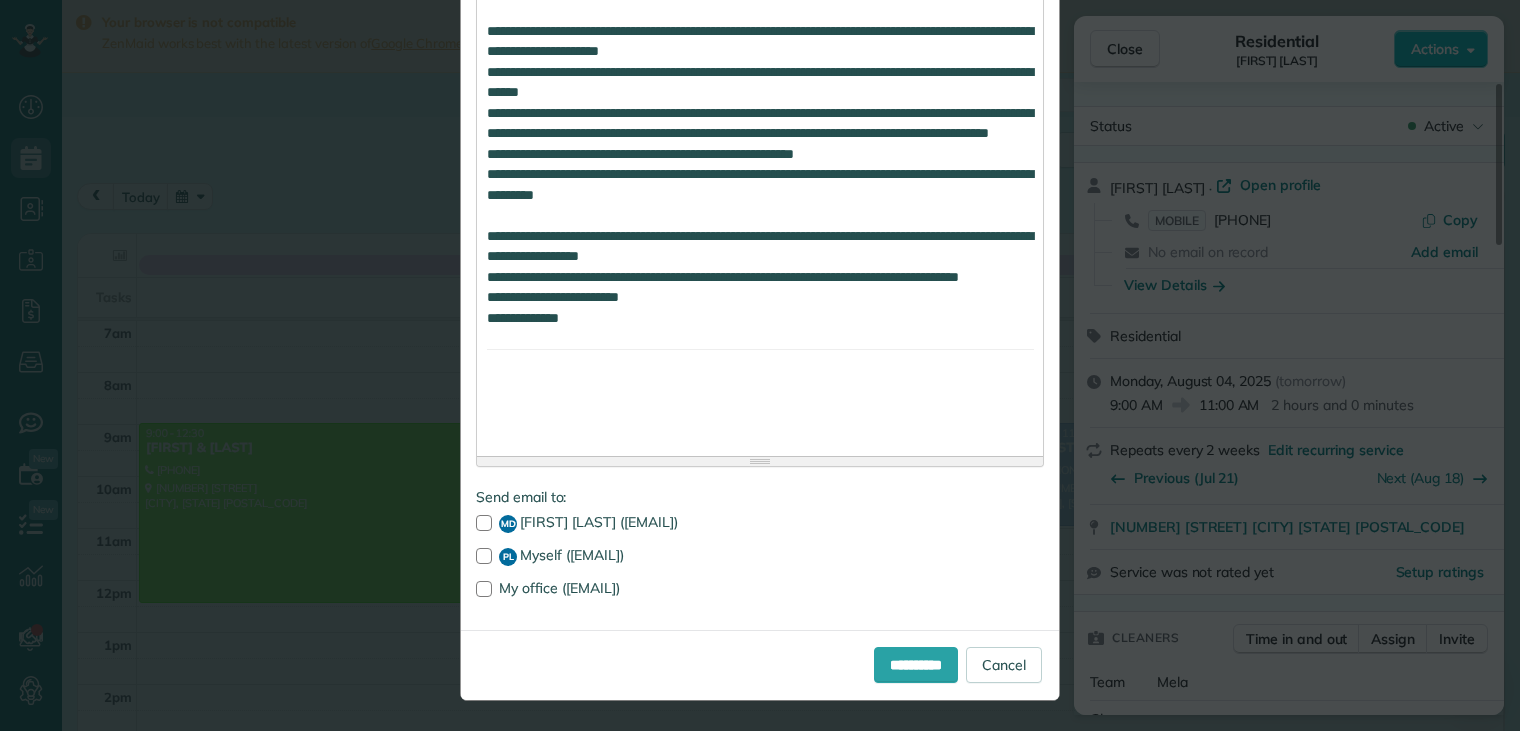 click on "**********" at bounding box center (760, -497) 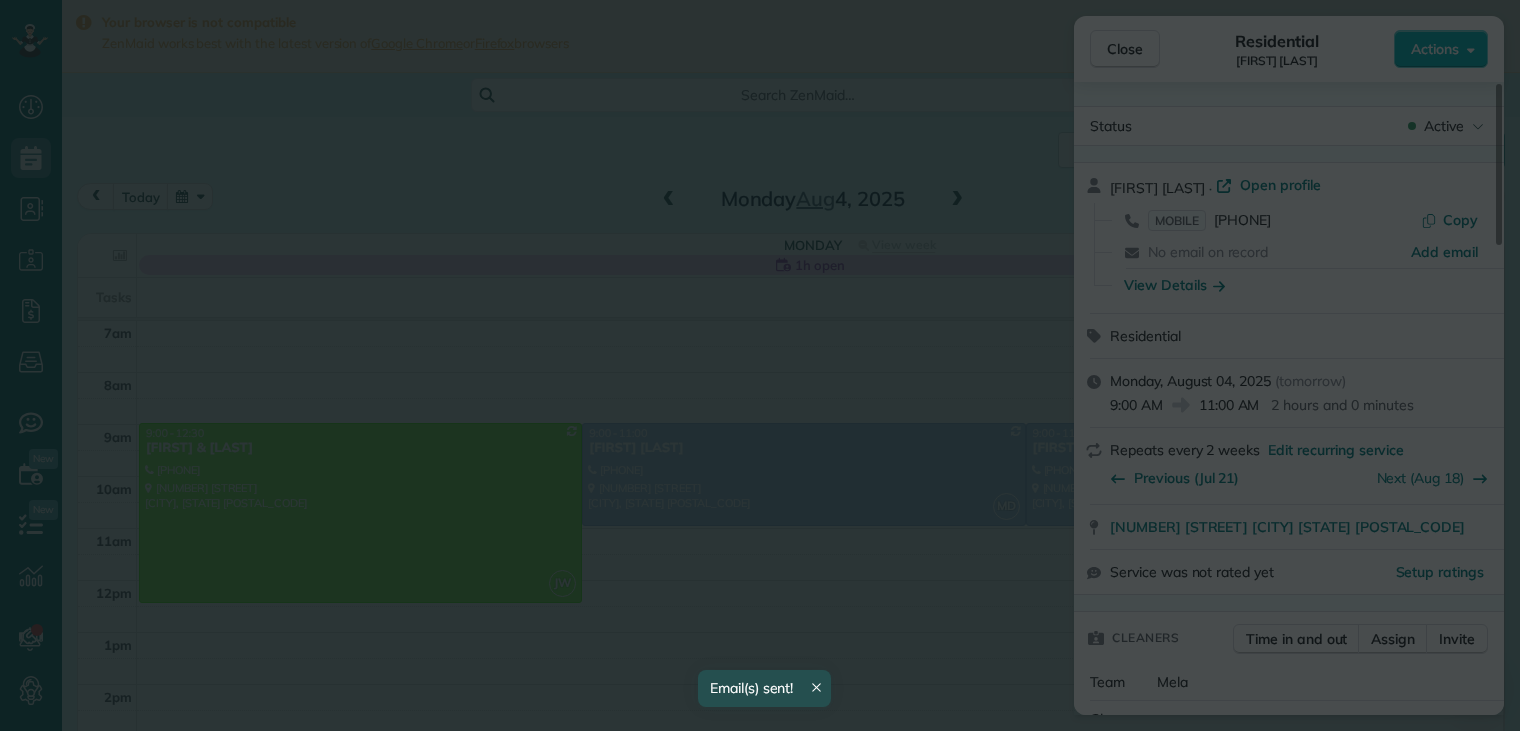 scroll, scrollTop: 0, scrollLeft: 0, axis: both 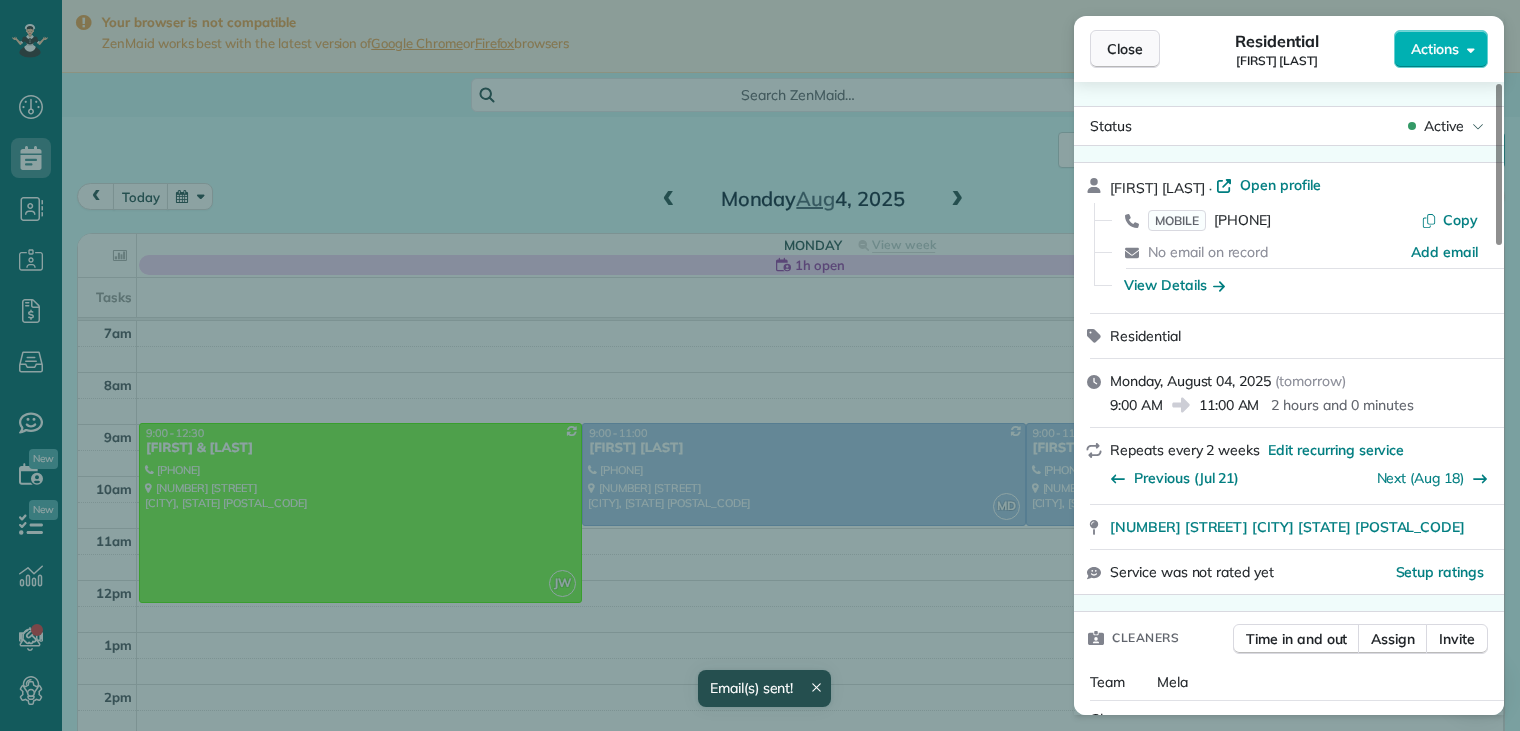 click on "Close" at bounding box center [1125, 49] 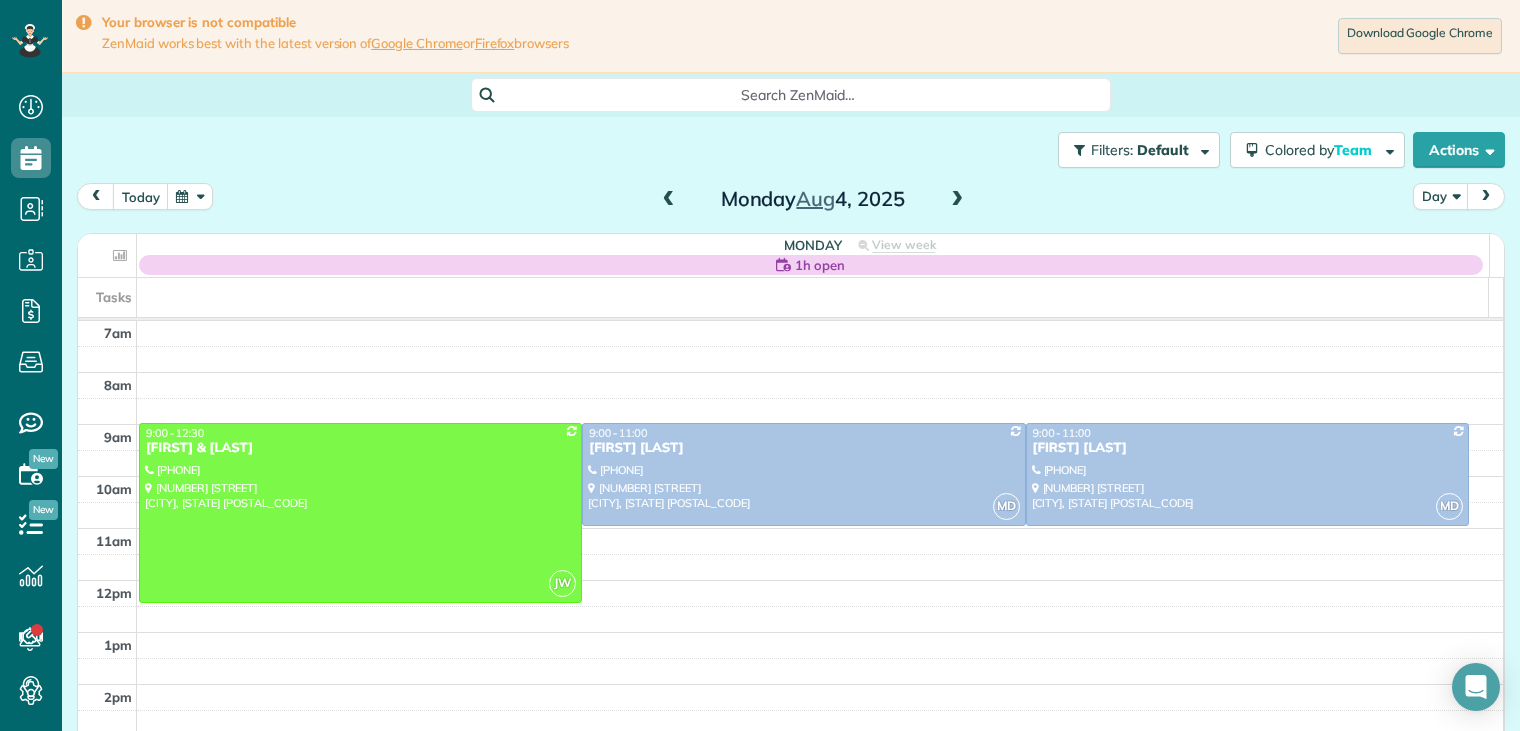 click at bounding box center [957, 200] 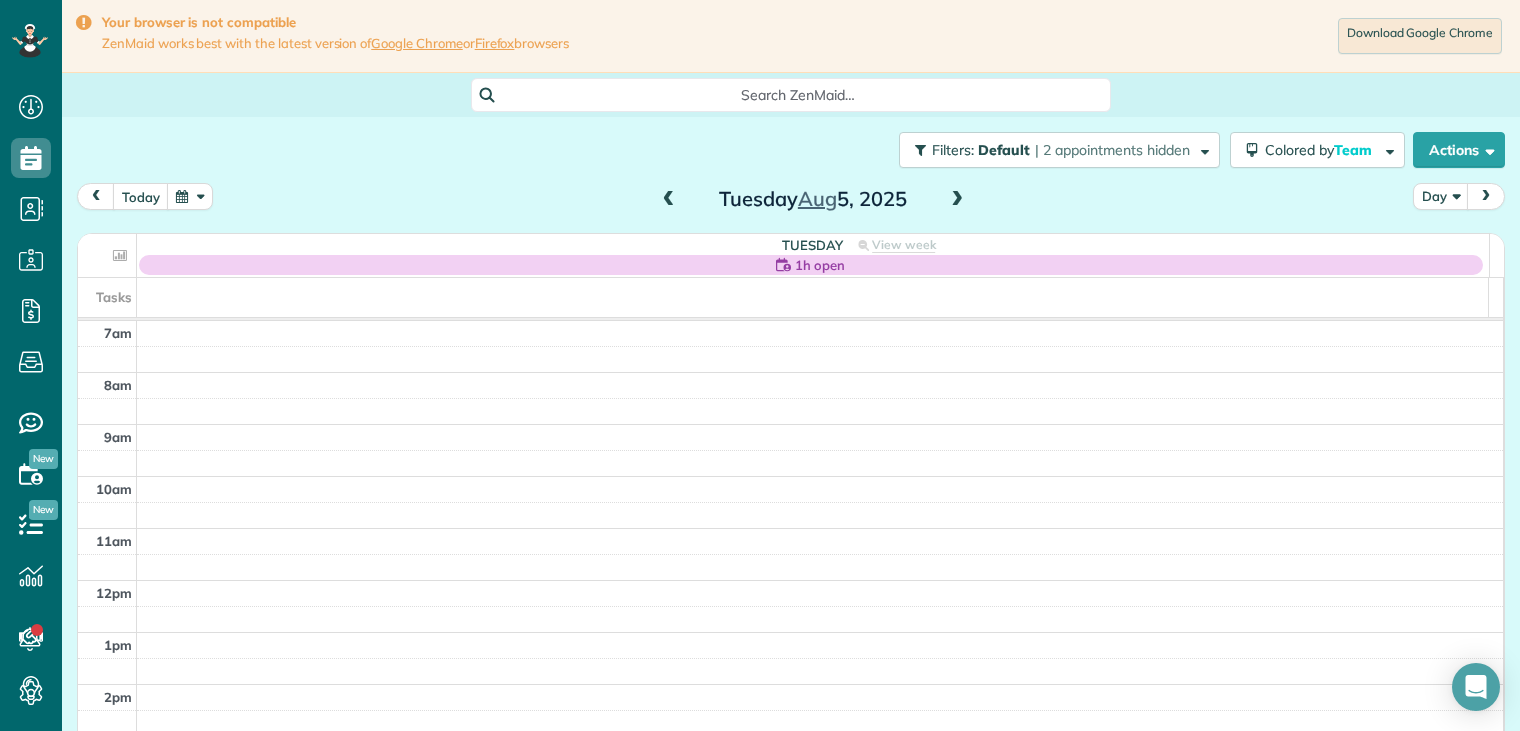 click at bounding box center (957, 200) 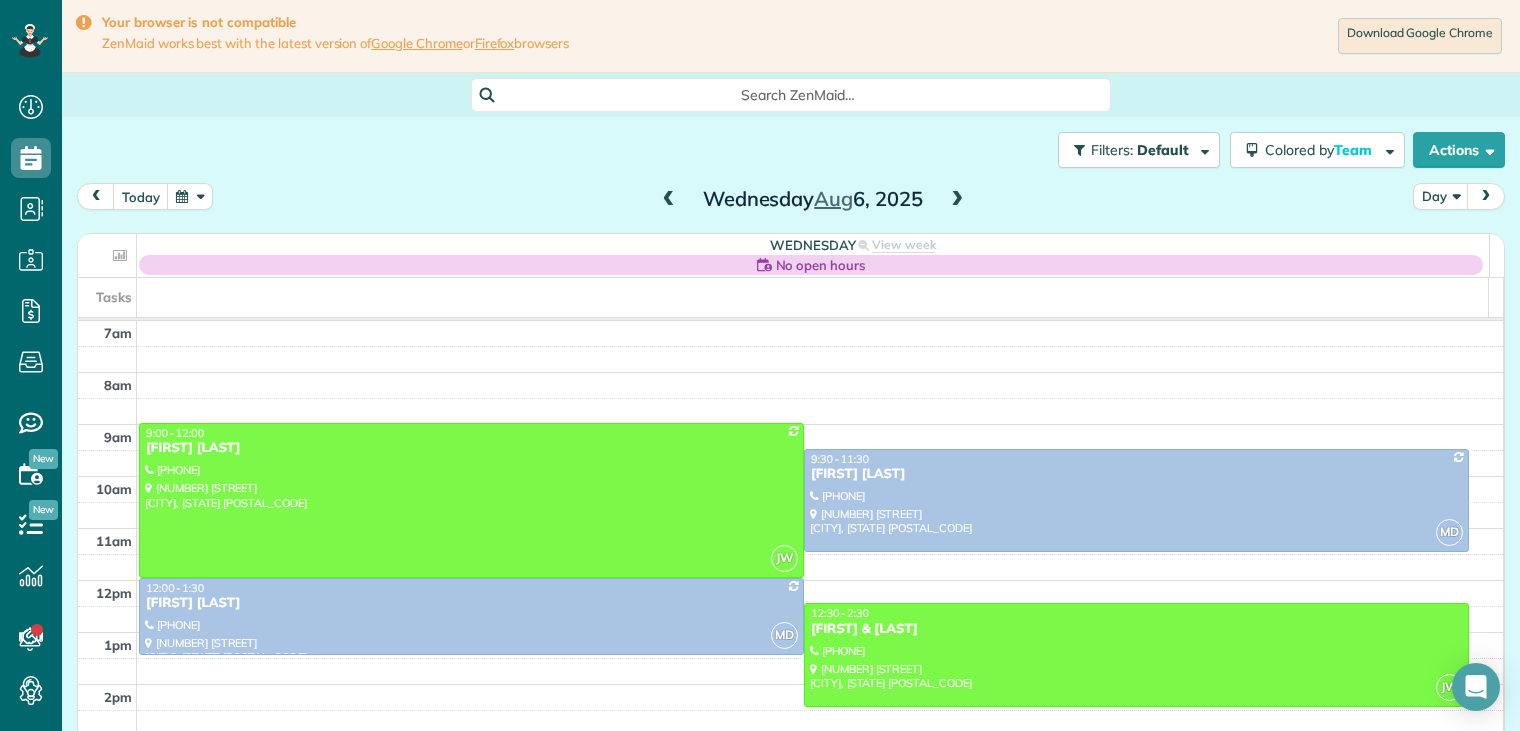 click at bounding box center (957, 200) 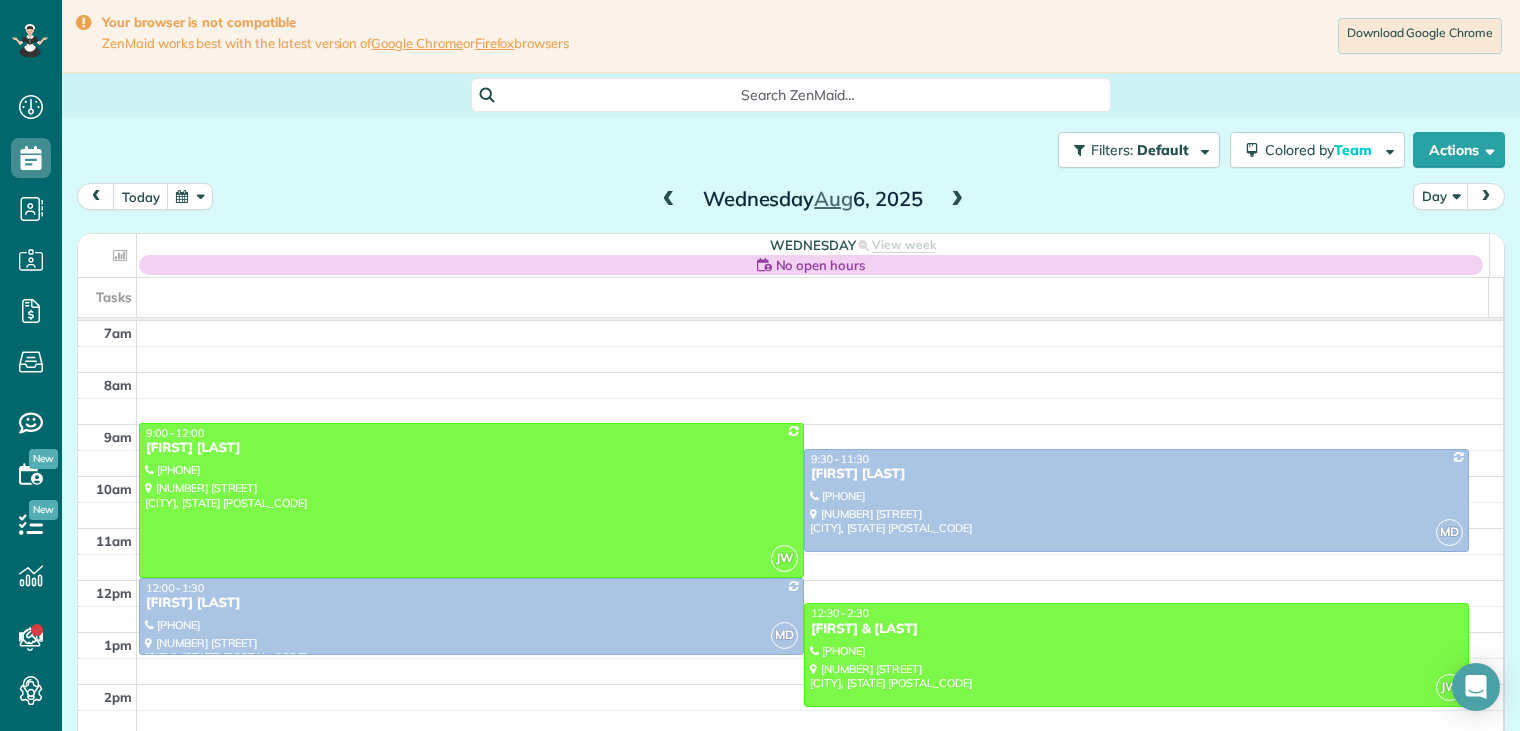 click at bounding box center (957, 200) 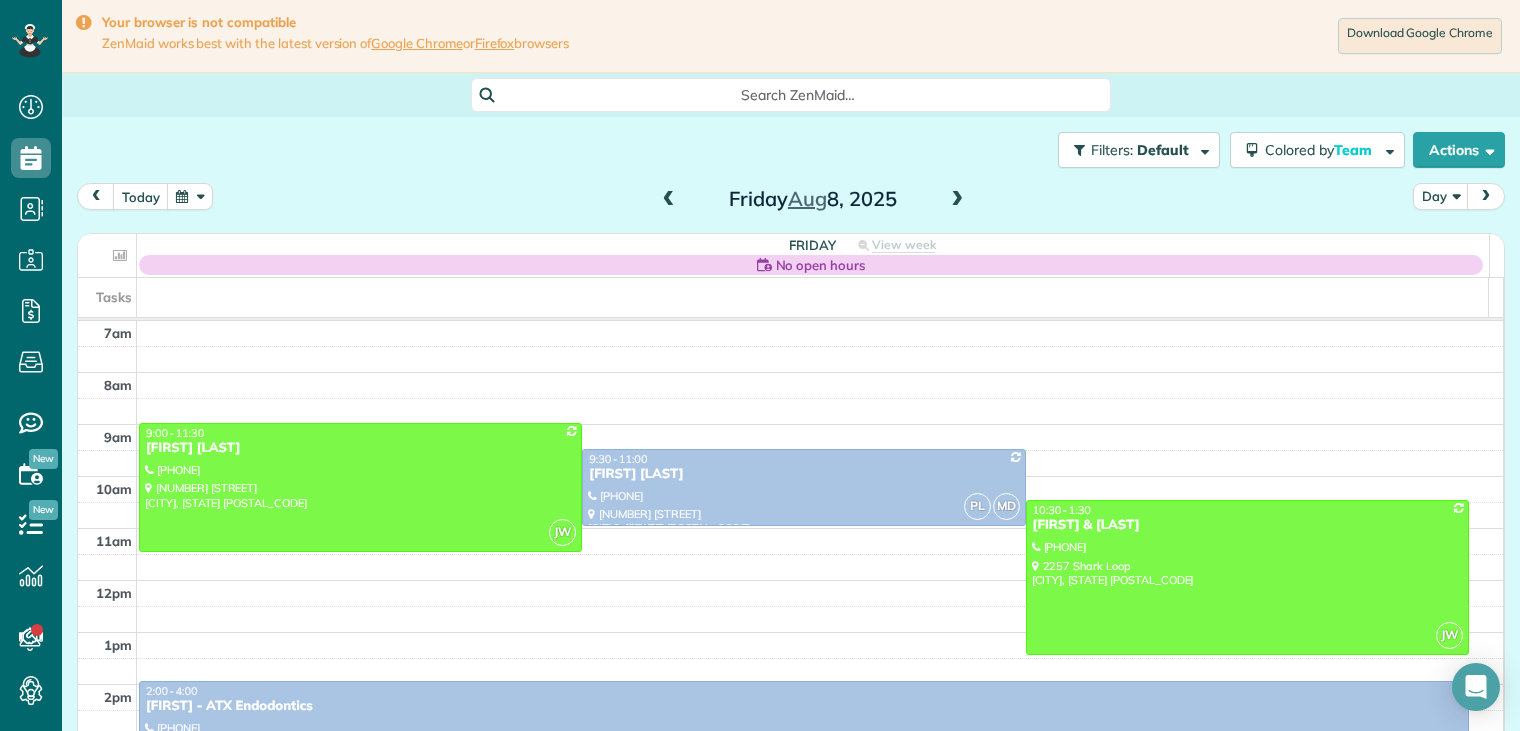 click at bounding box center [669, 200] 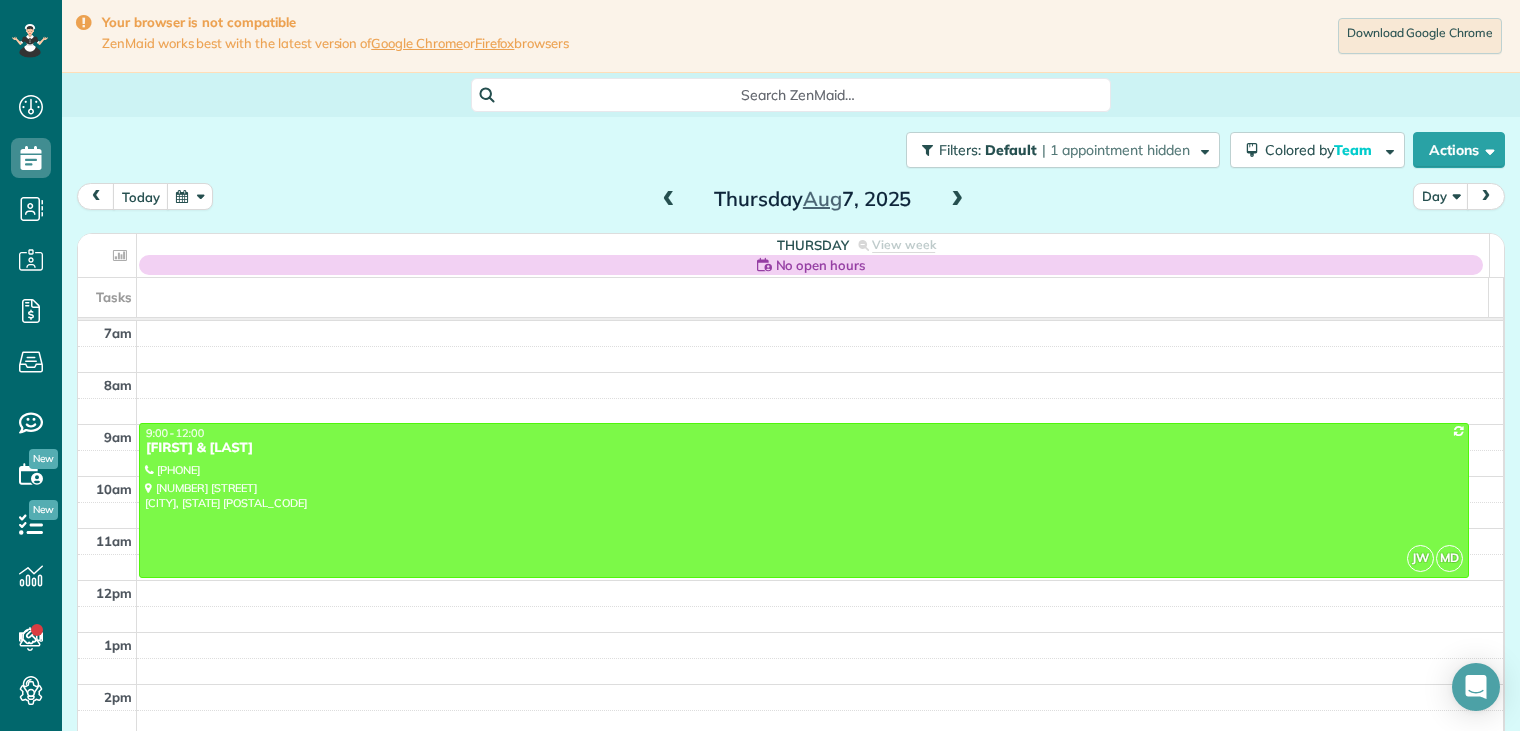 click at bounding box center (669, 200) 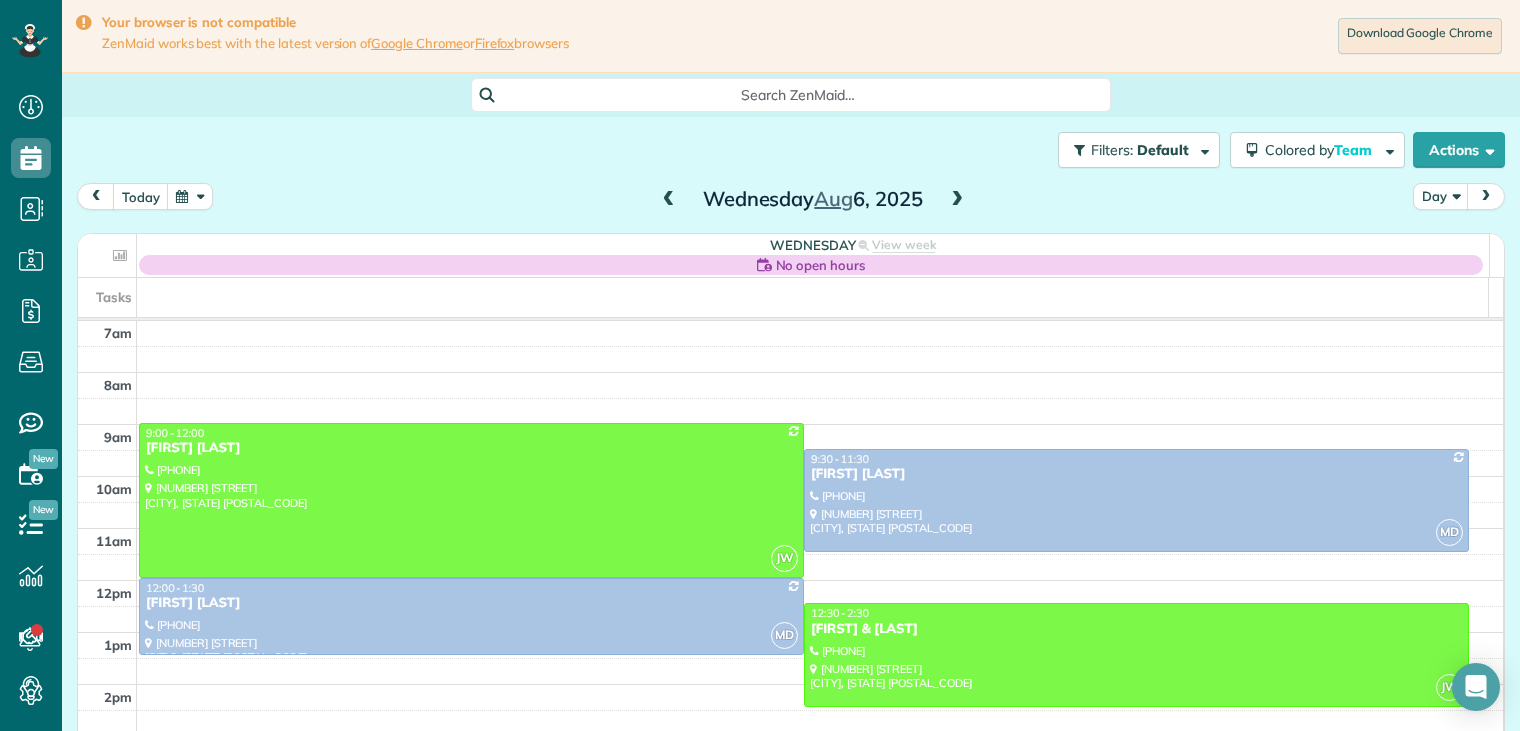 click at bounding box center [669, 200] 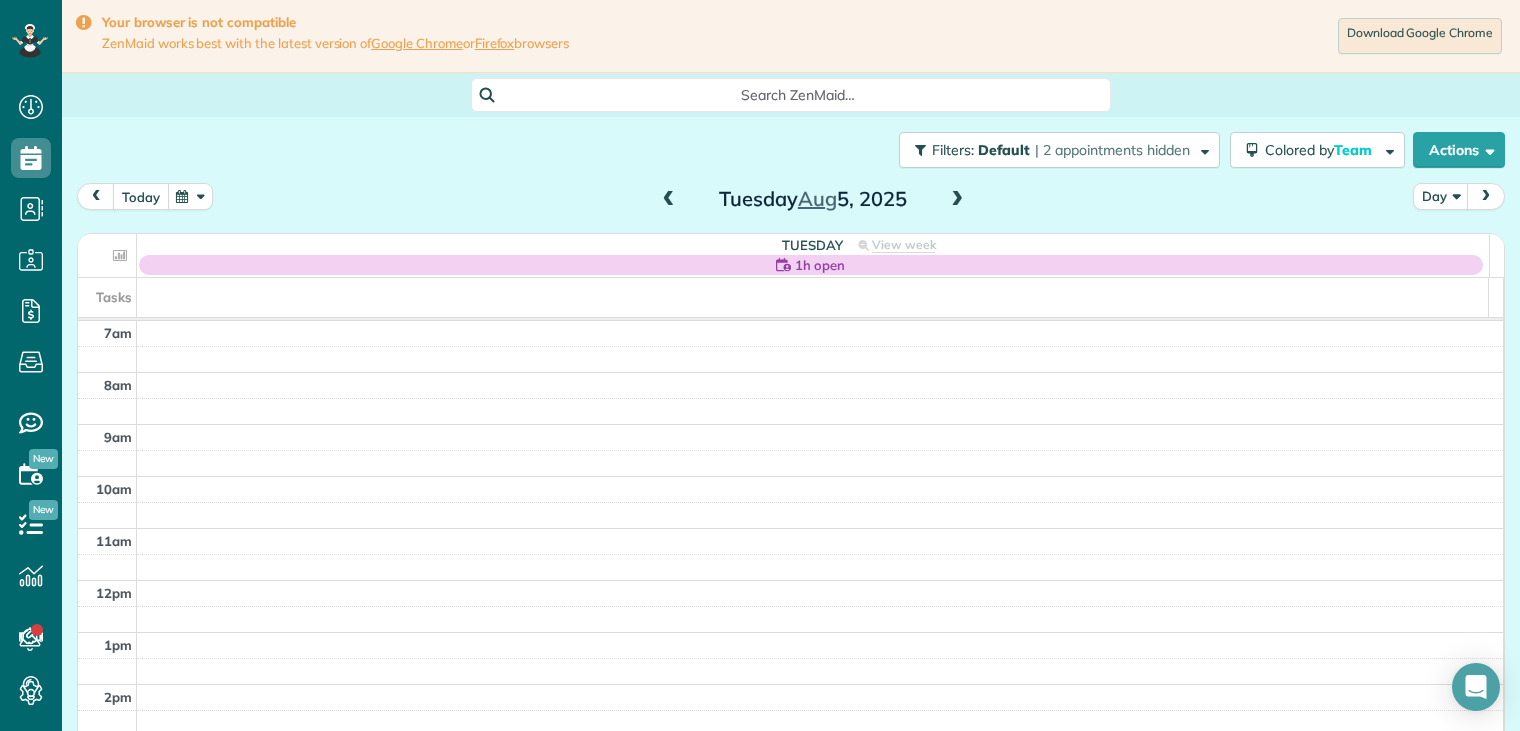 click on "today" at bounding box center [141, 196] 